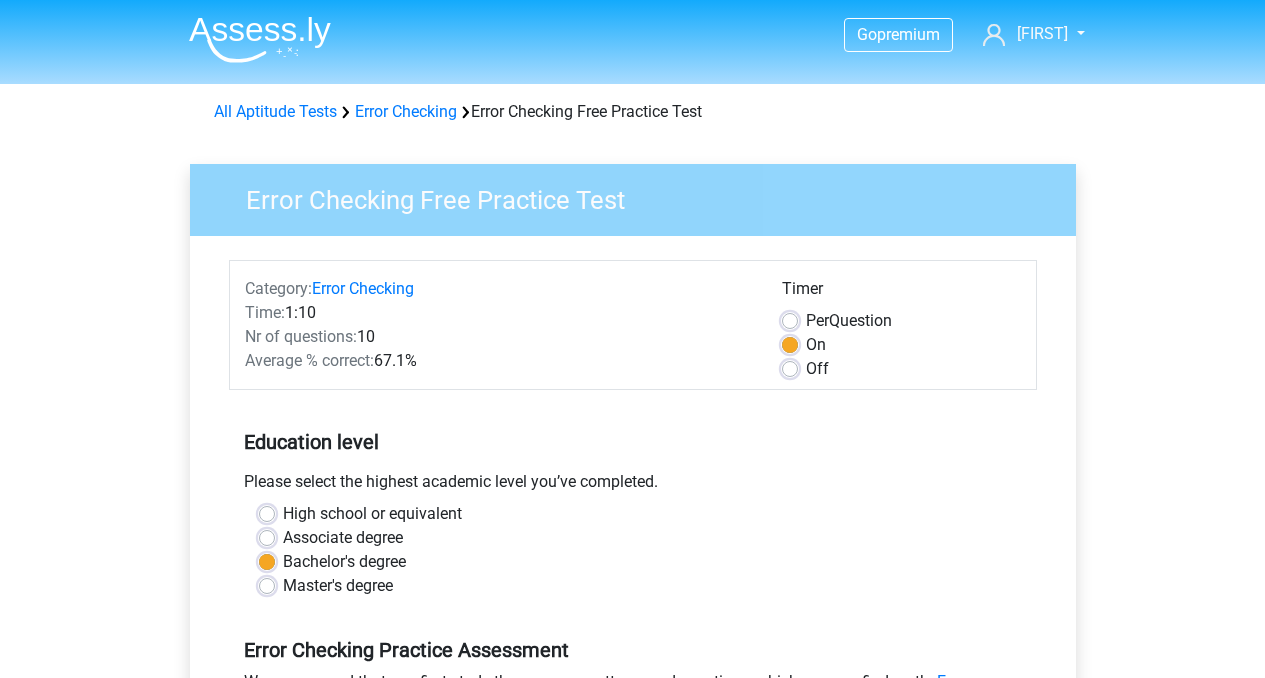 scroll, scrollTop: 0, scrollLeft: 0, axis: both 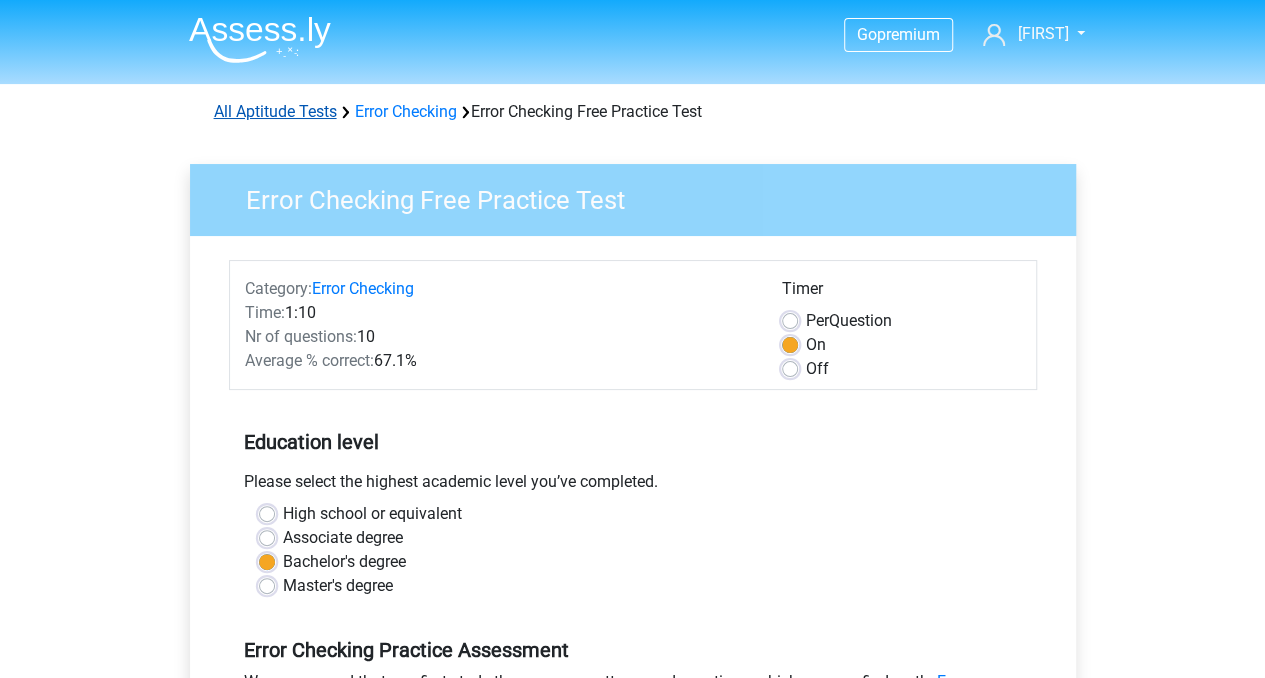 click on "All Aptitude Tests" at bounding box center [275, 111] 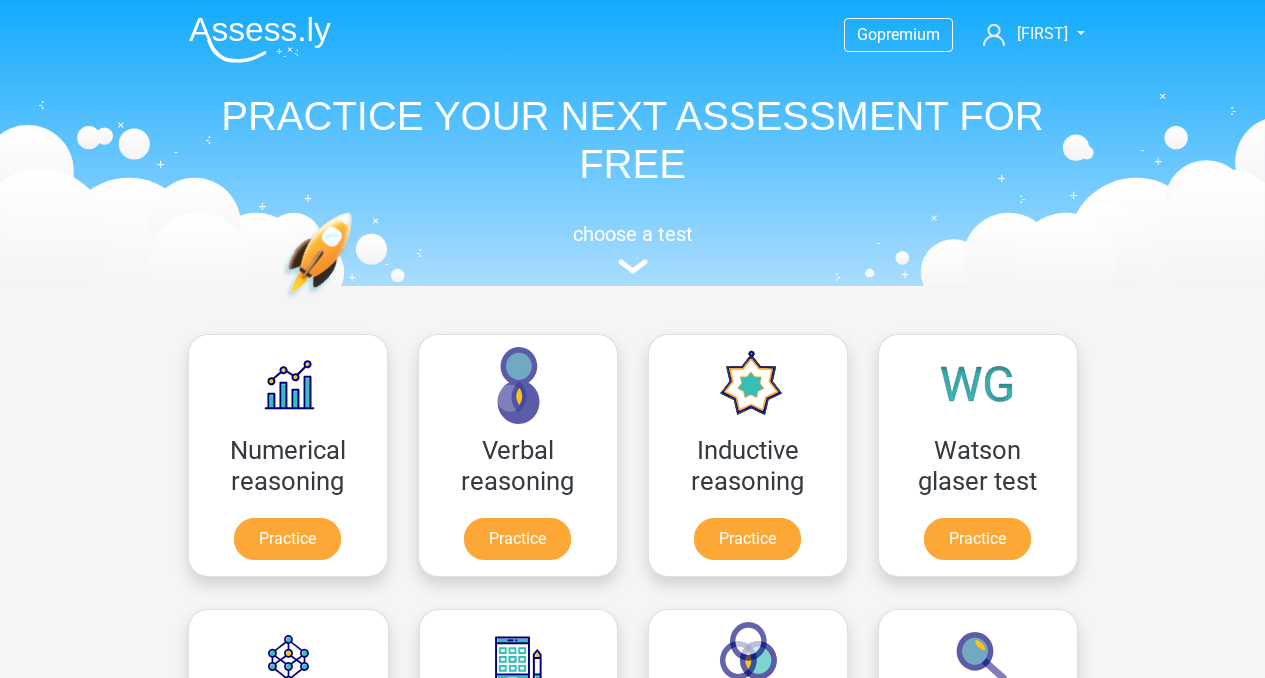 scroll, scrollTop: 318, scrollLeft: 0, axis: vertical 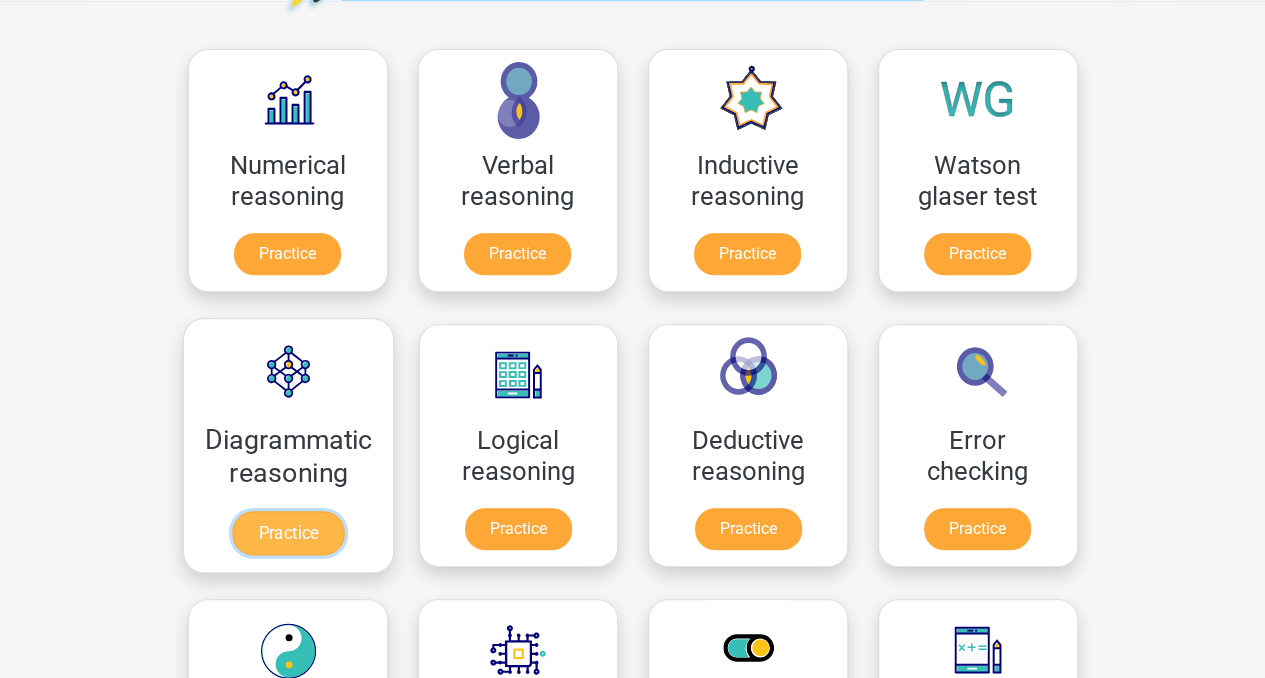 click on "Practice" at bounding box center [288, 533] 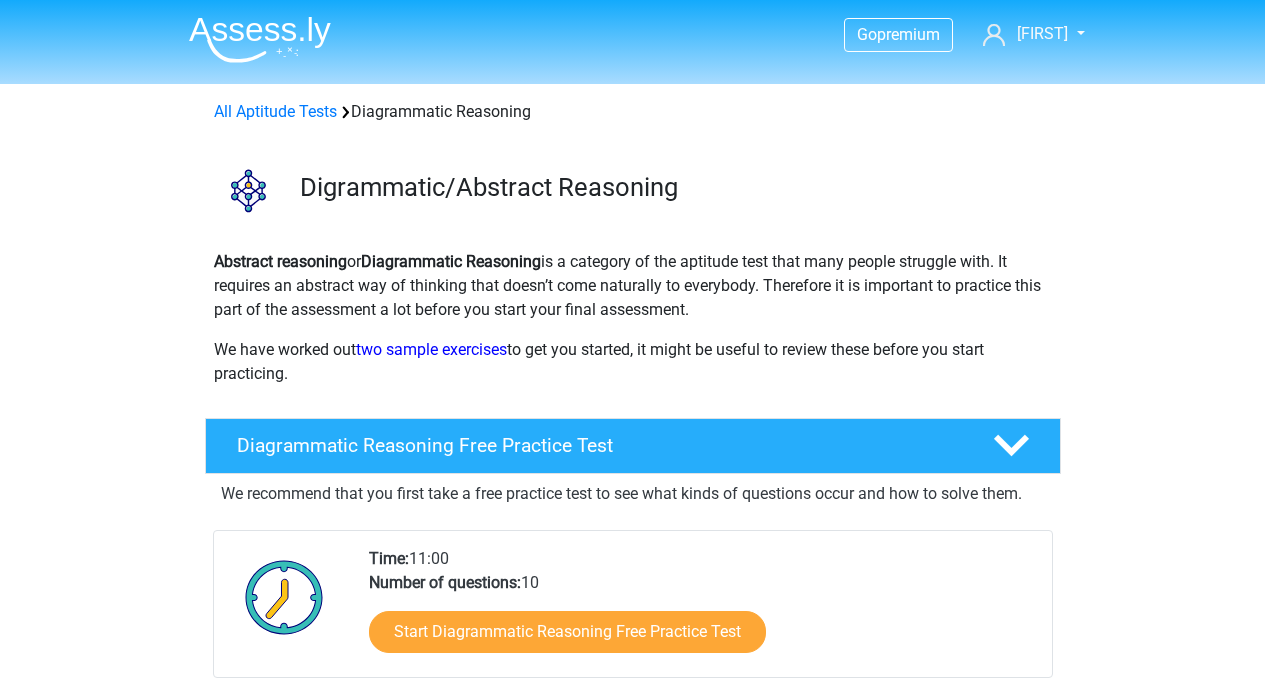 scroll, scrollTop: 0, scrollLeft: 0, axis: both 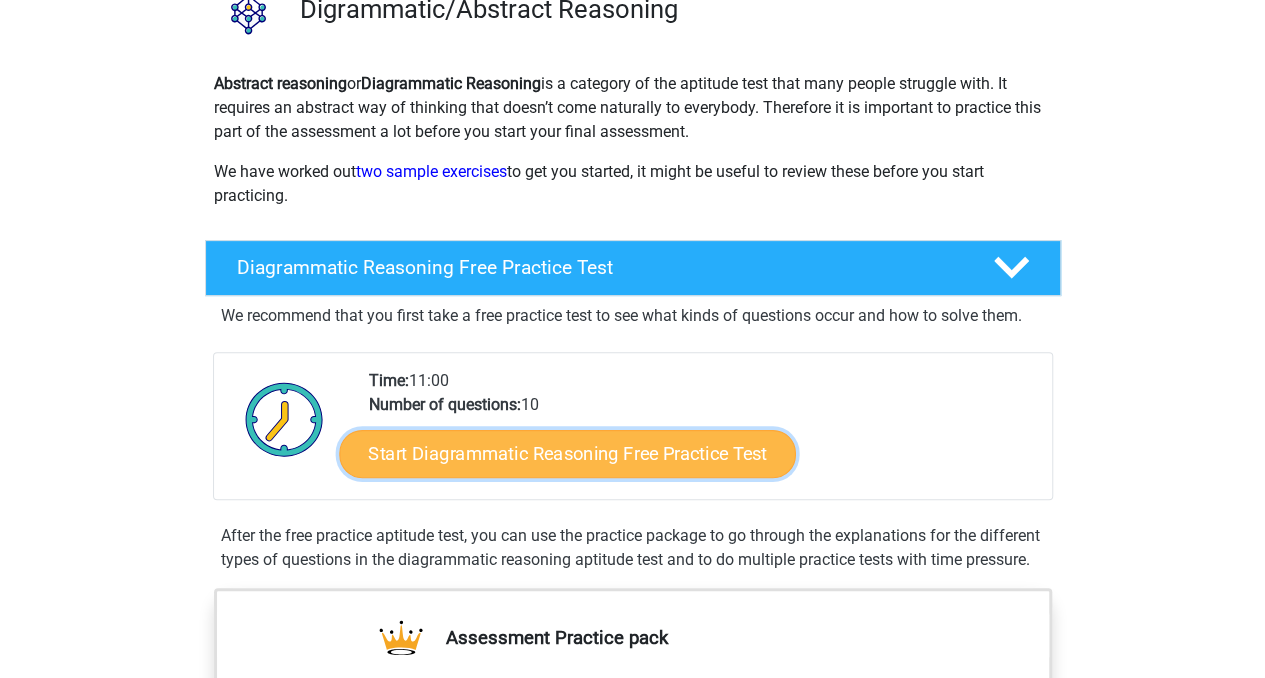 click on "Start Diagrammatic Reasoning
Free Practice Test" at bounding box center [567, 453] 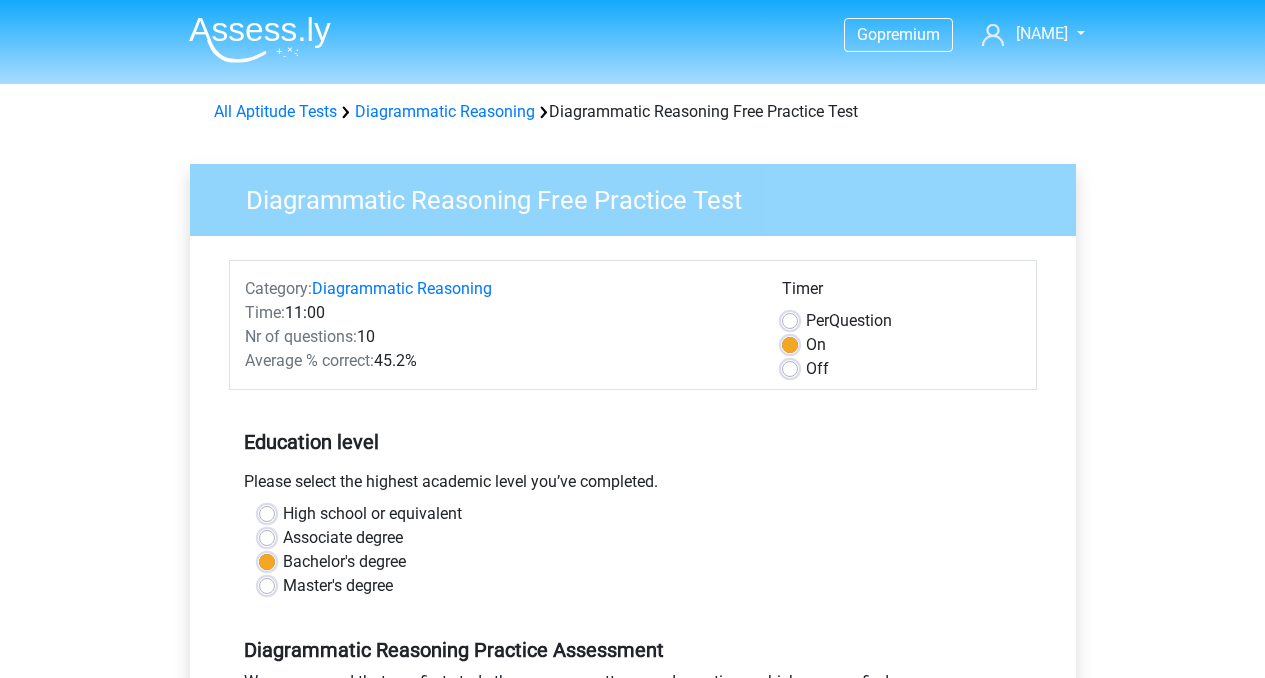 scroll, scrollTop: 0, scrollLeft: 0, axis: both 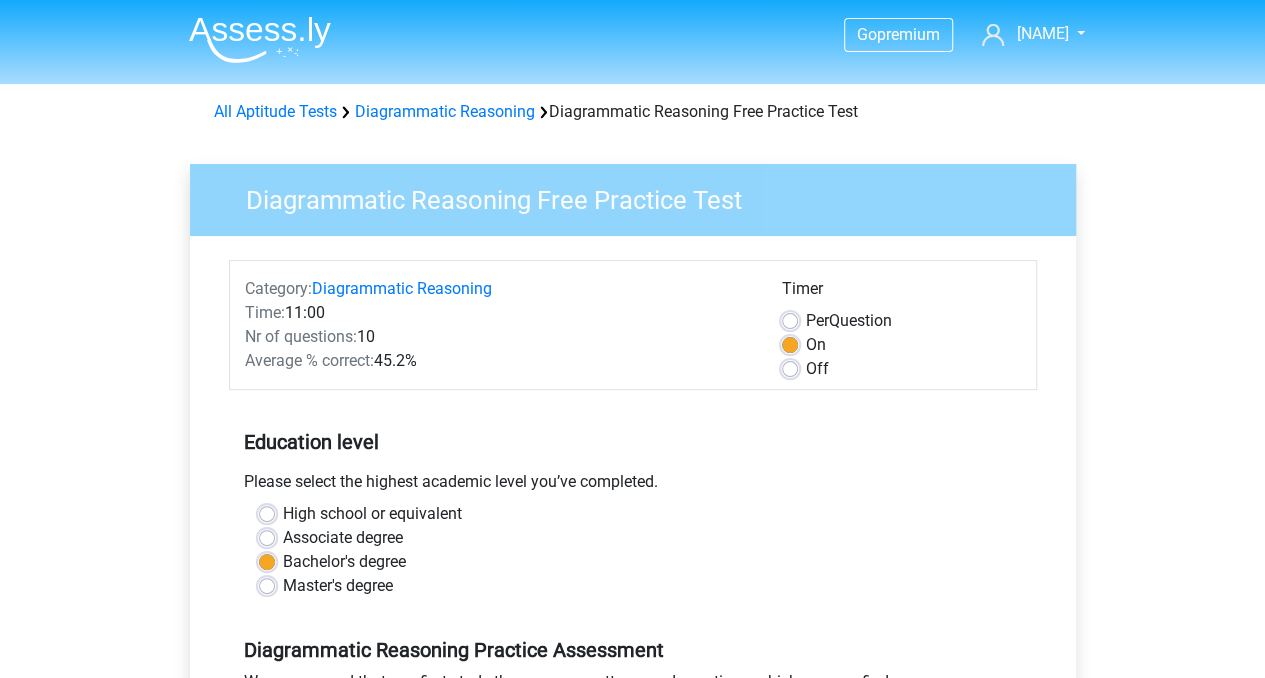 click on "Off" at bounding box center (901, 369) 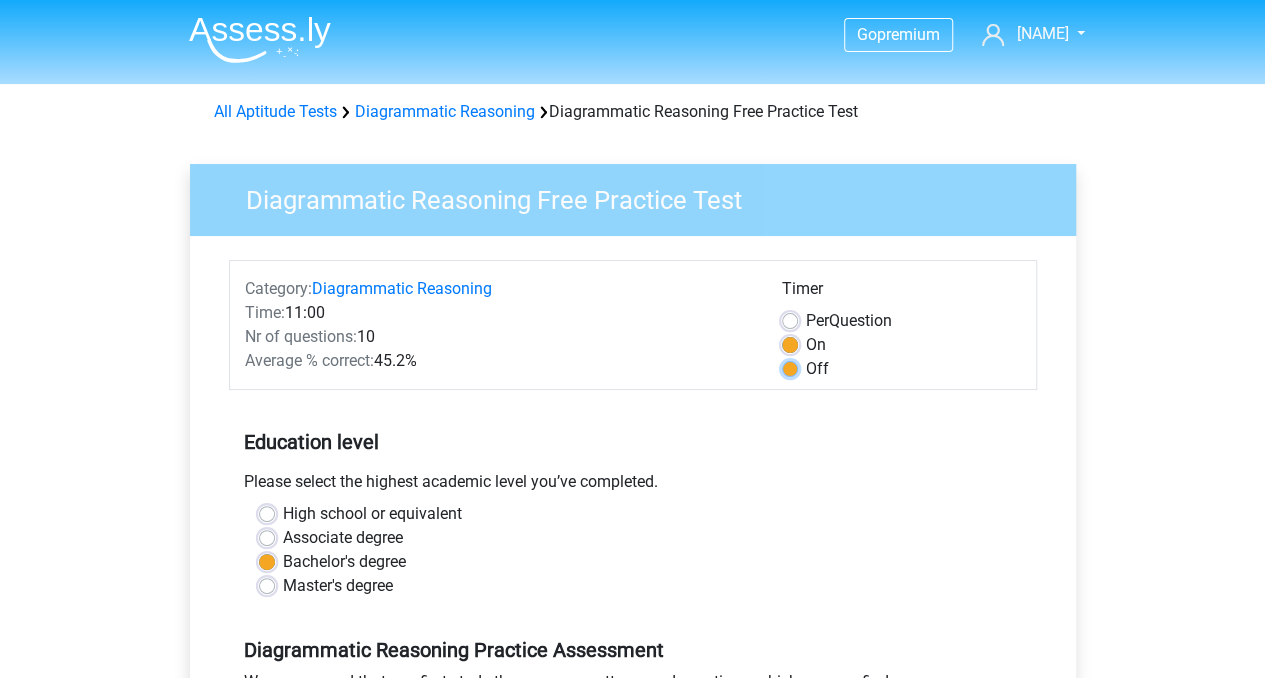 click on "Off" at bounding box center (790, 367) 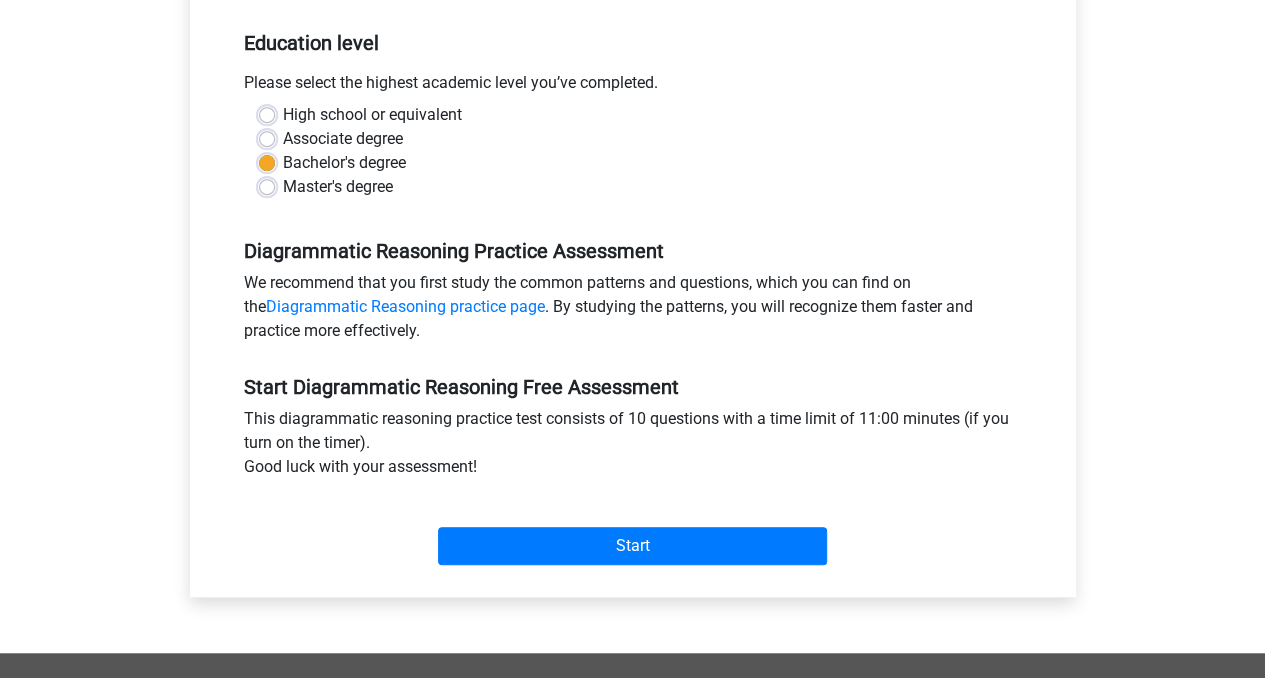scroll, scrollTop: 465, scrollLeft: 0, axis: vertical 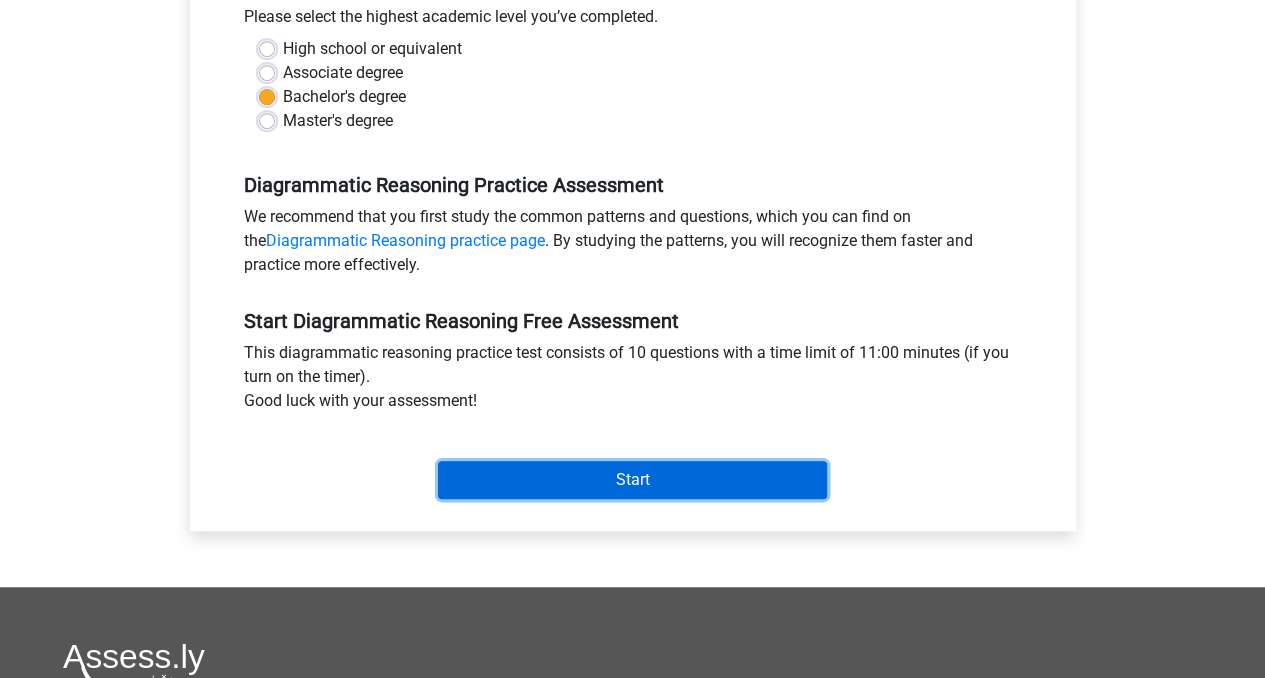 click on "Start" at bounding box center [632, 480] 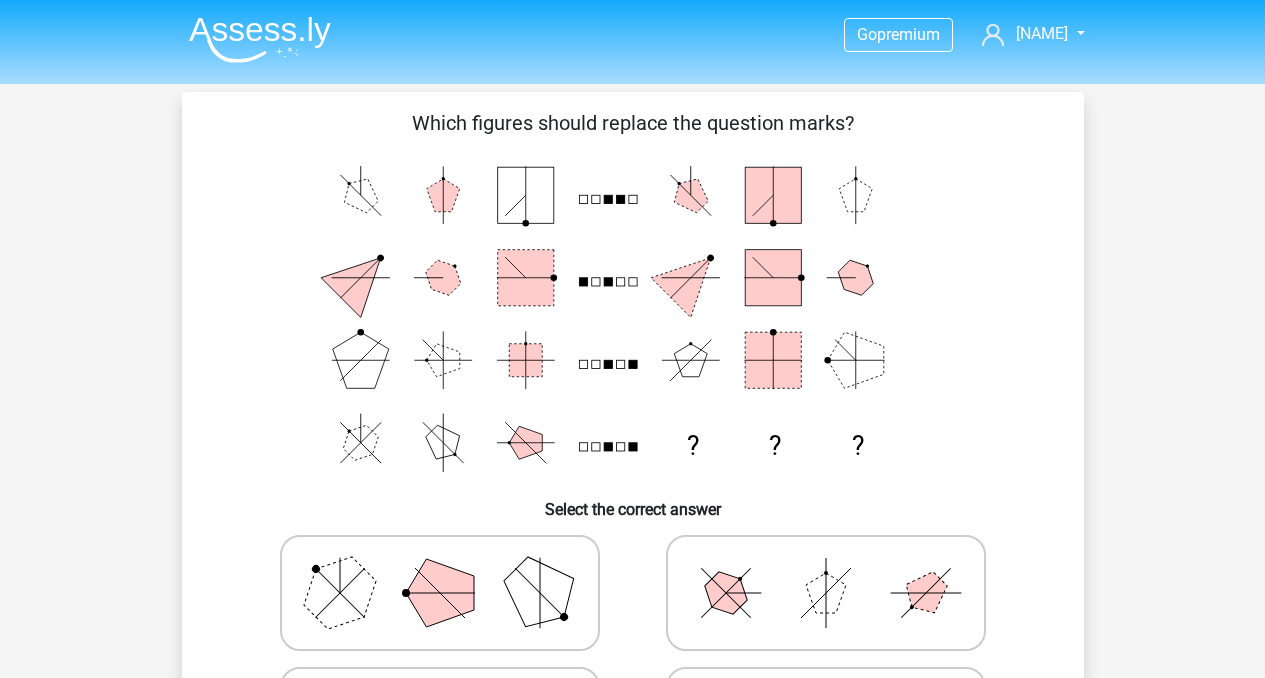 scroll, scrollTop: 0, scrollLeft: 0, axis: both 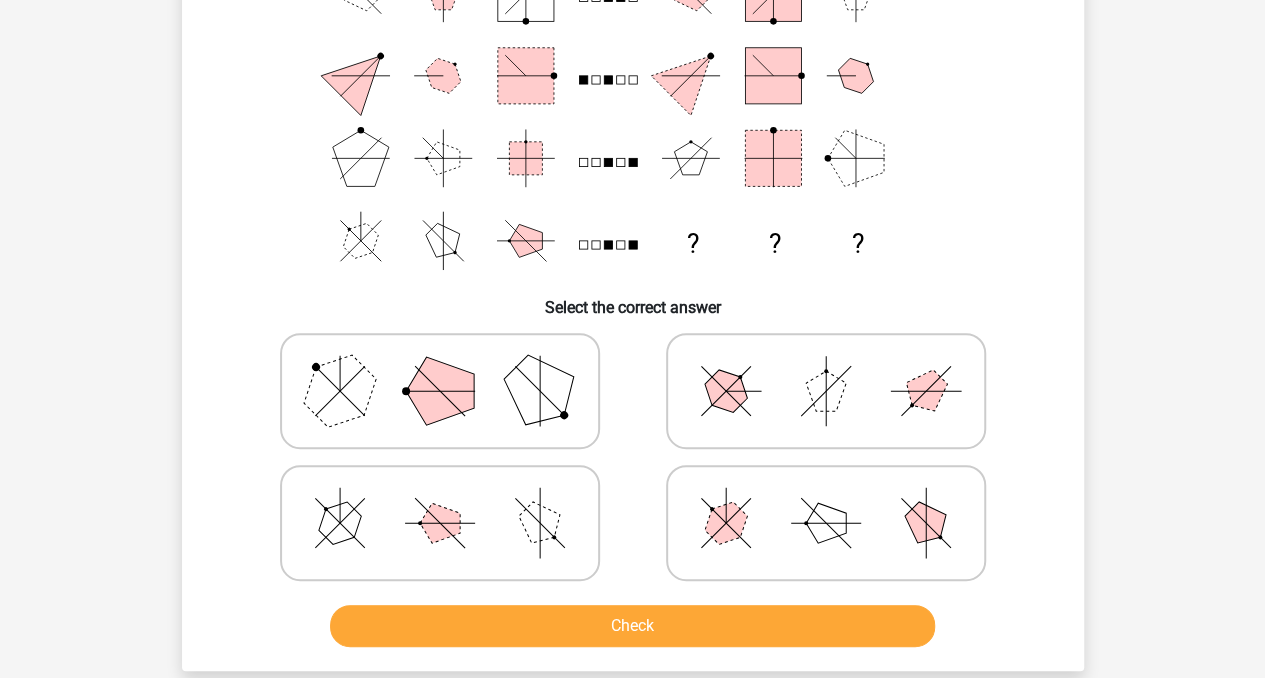 click 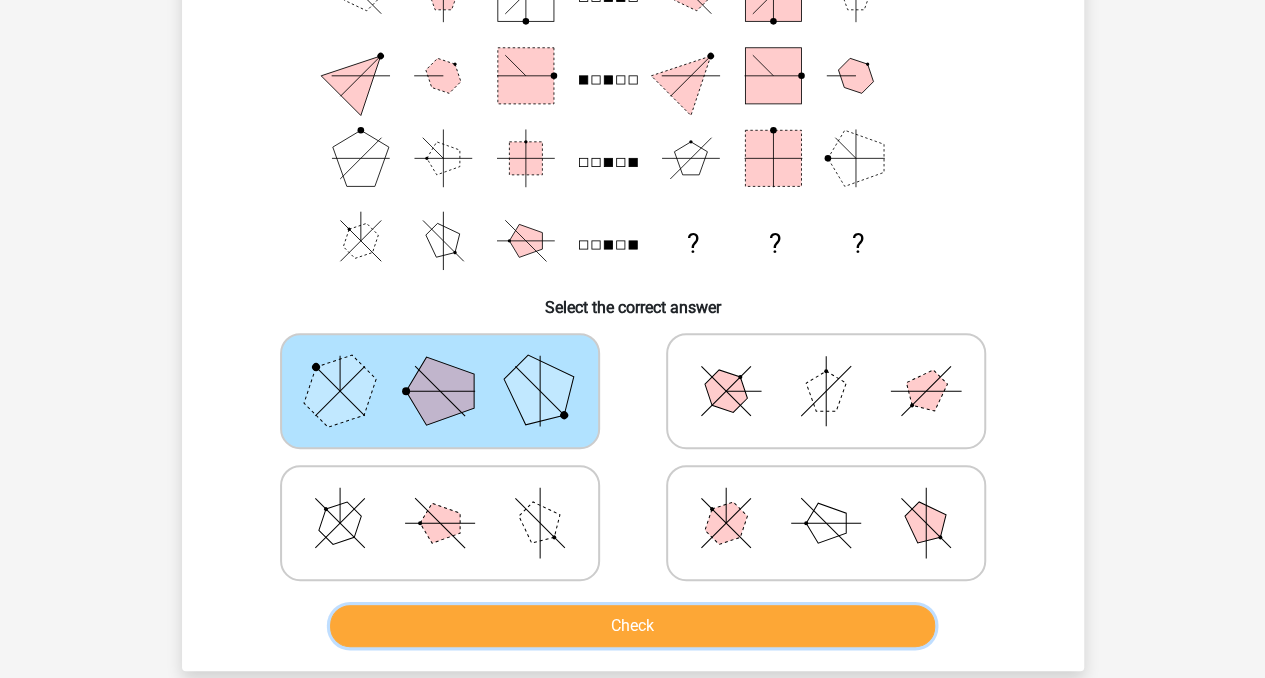 click on "Check" at bounding box center [632, 626] 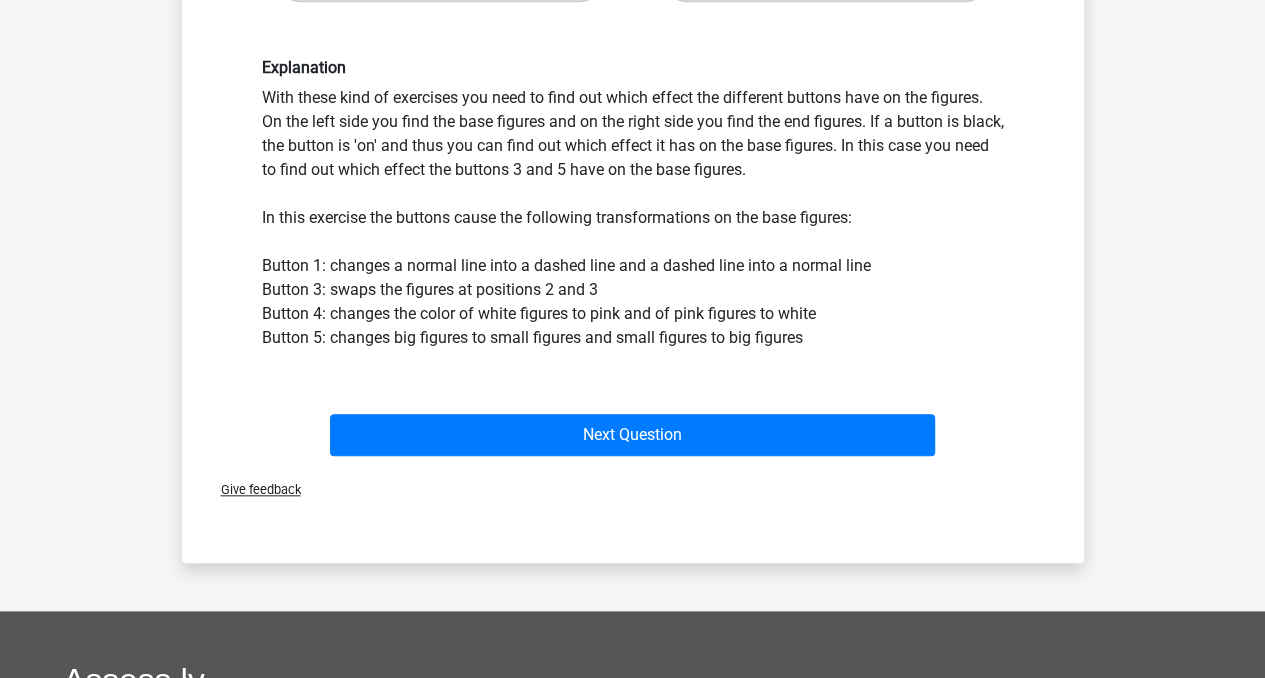 scroll, scrollTop: 785, scrollLeft: 0, axis: vertical 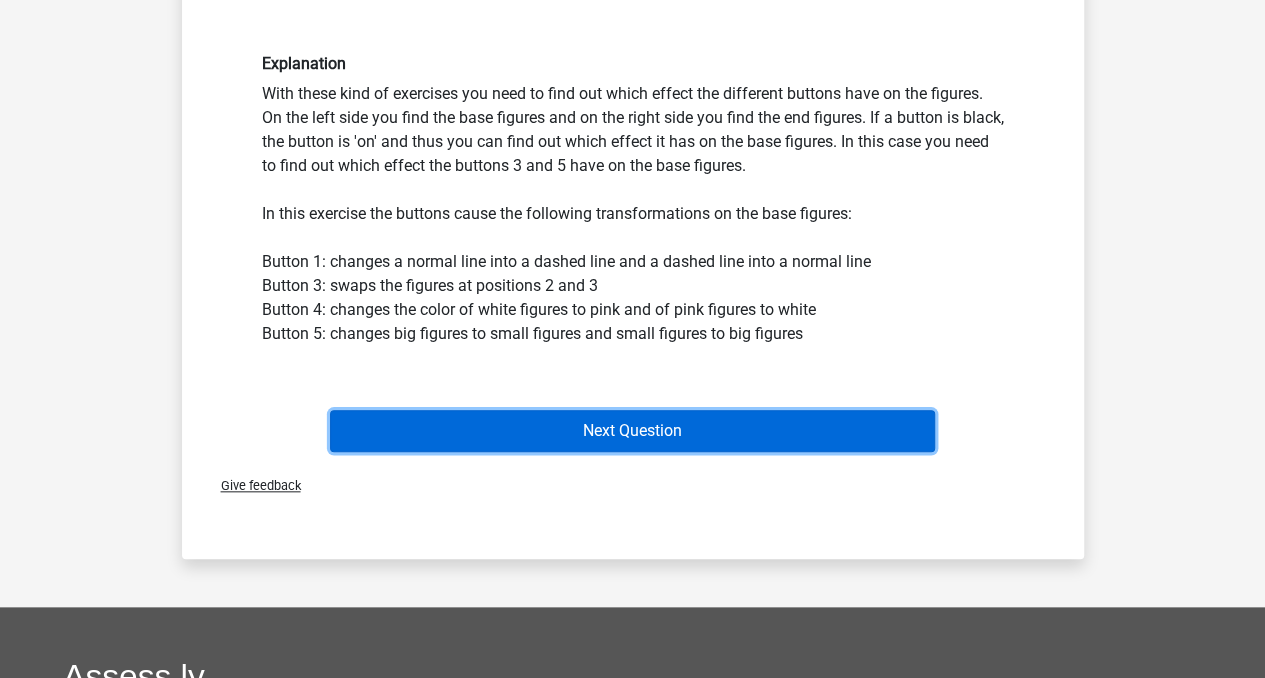 click on "Next Question" at bounding box center [632, 431] 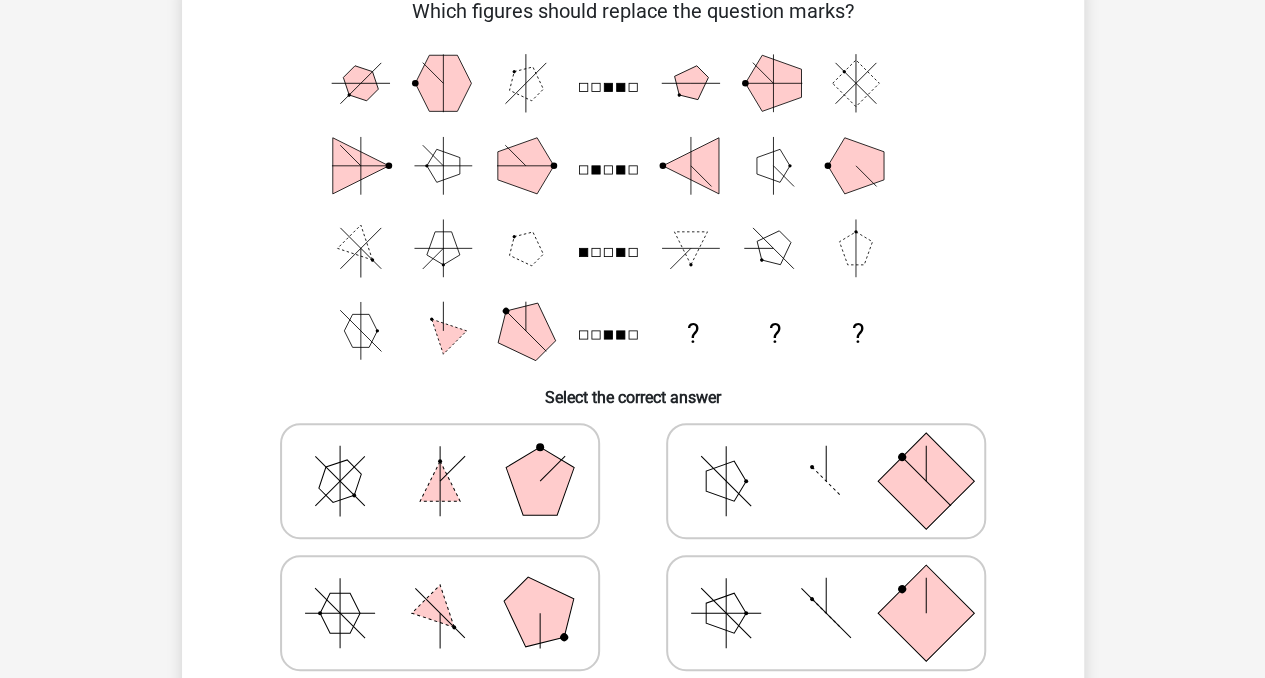 scroll, scrollTop: 92, scrollLeft: 0, axis: vertical 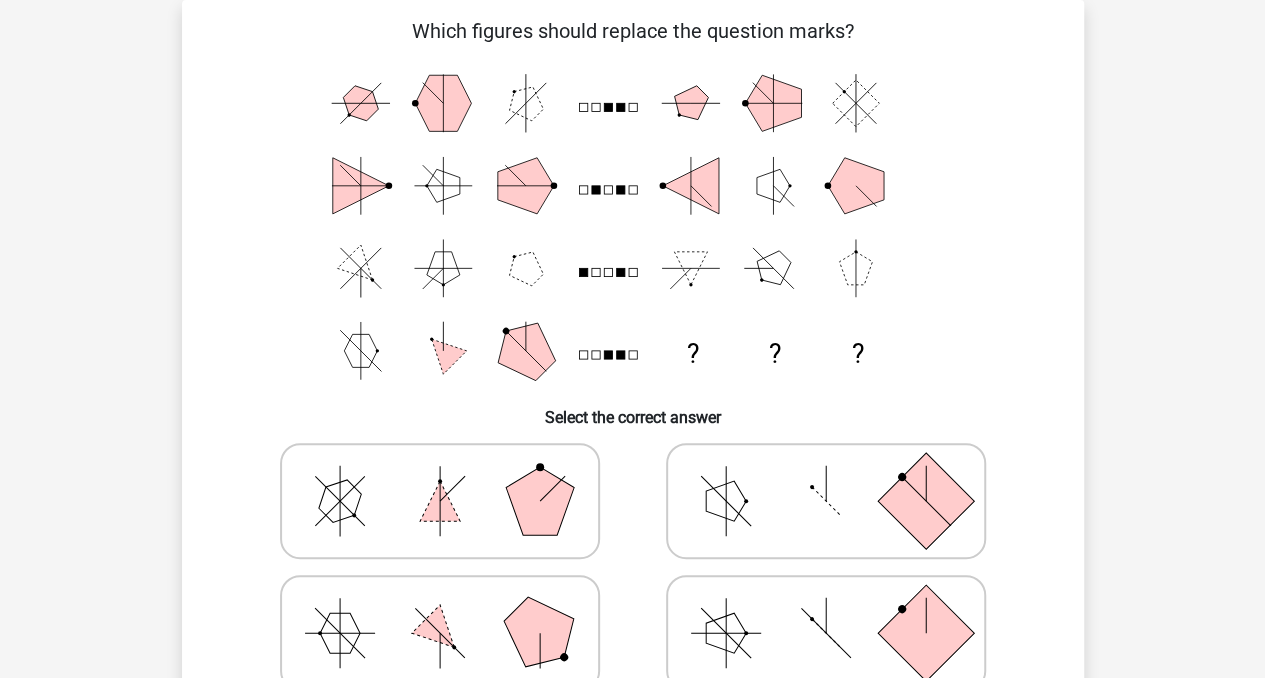 click 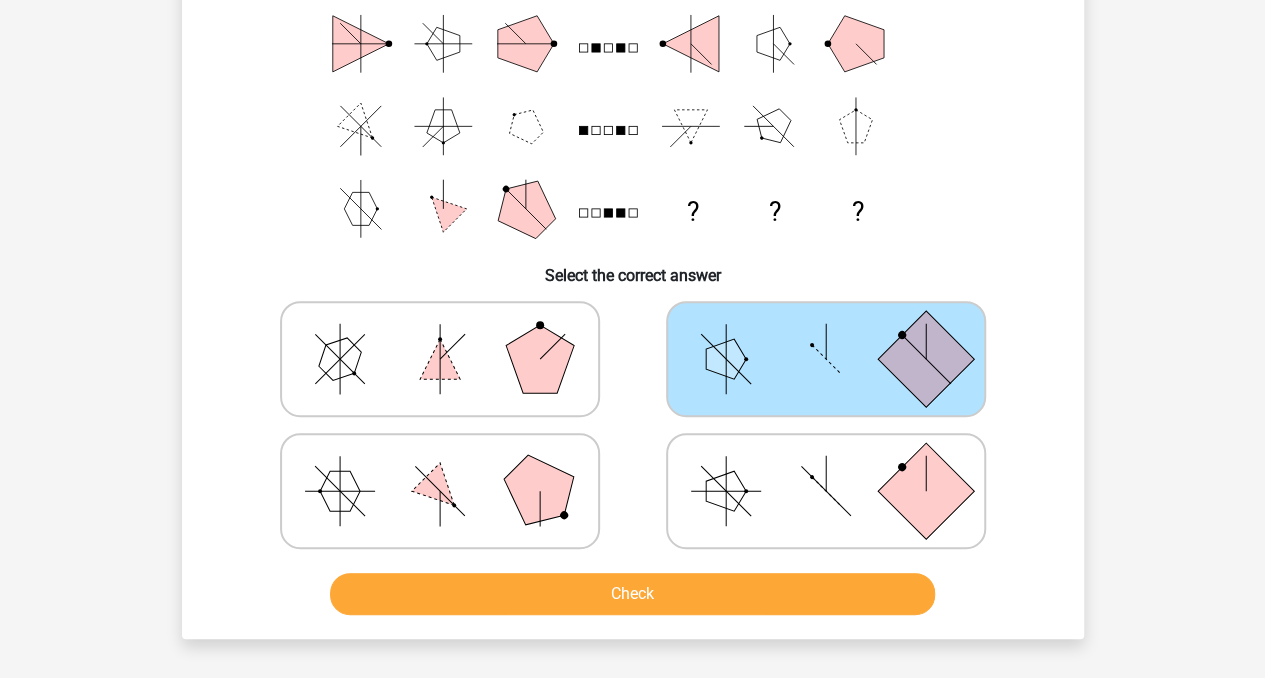 scroll, scrollTop: 248, scrollLeft: 0, axis: vertical 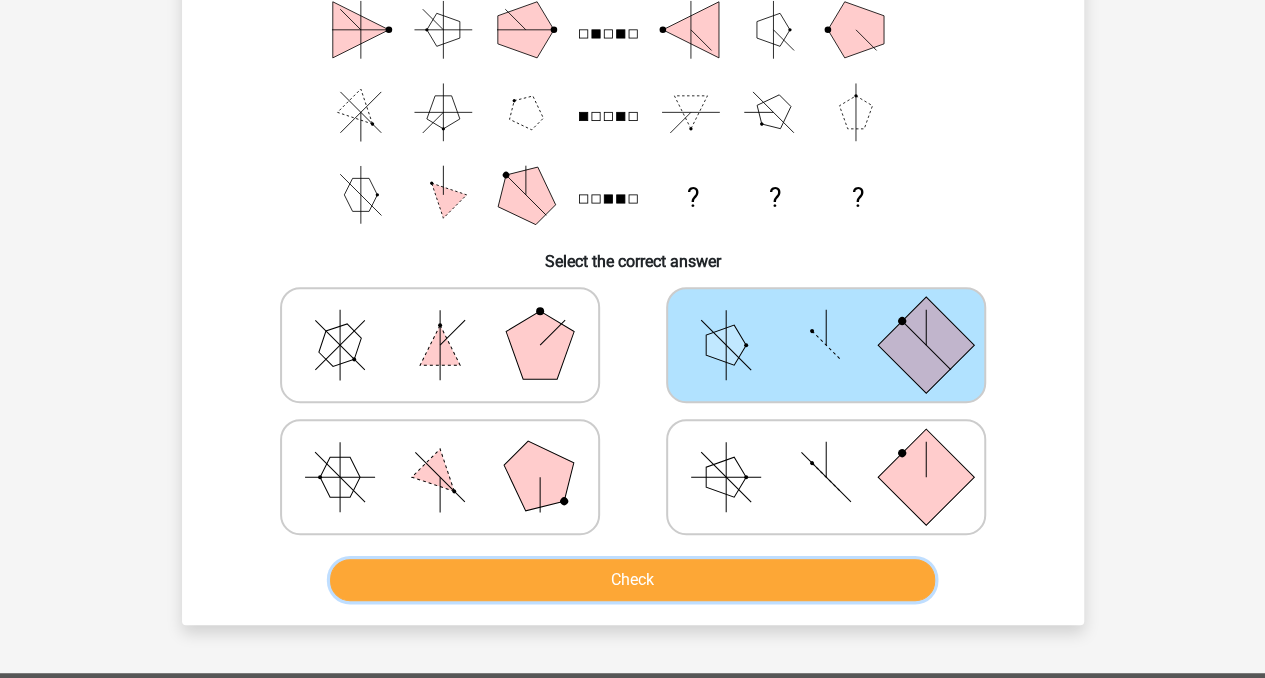 click on "Check" at bounding box center [632, 580] 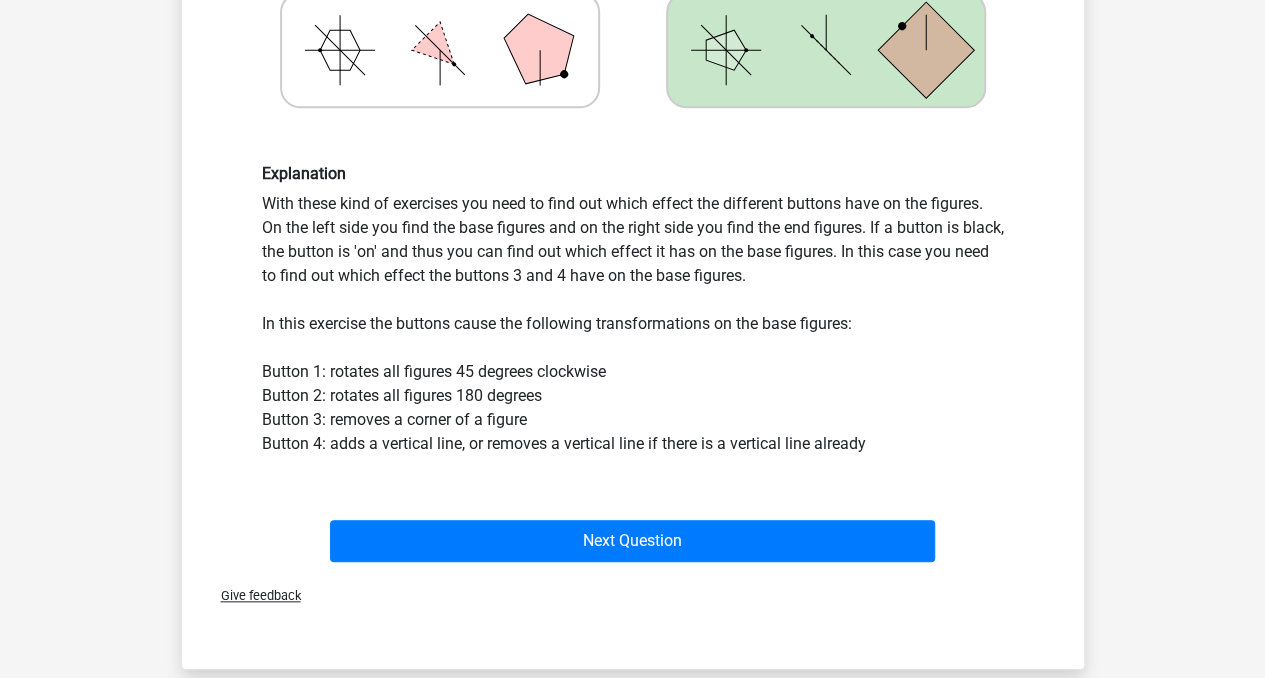 scroll, scrollTop: 681, scrollLeft: 0, axis: vertical 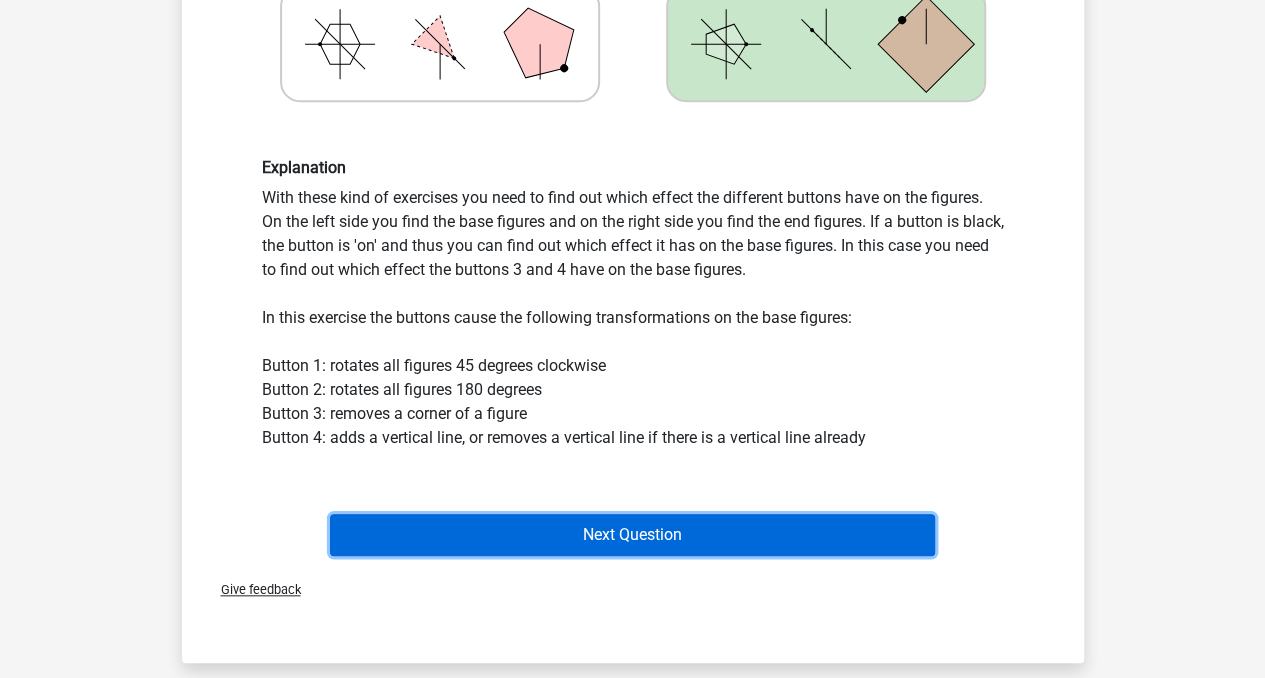 click on "Next Question" at bounding box center (632, 535) 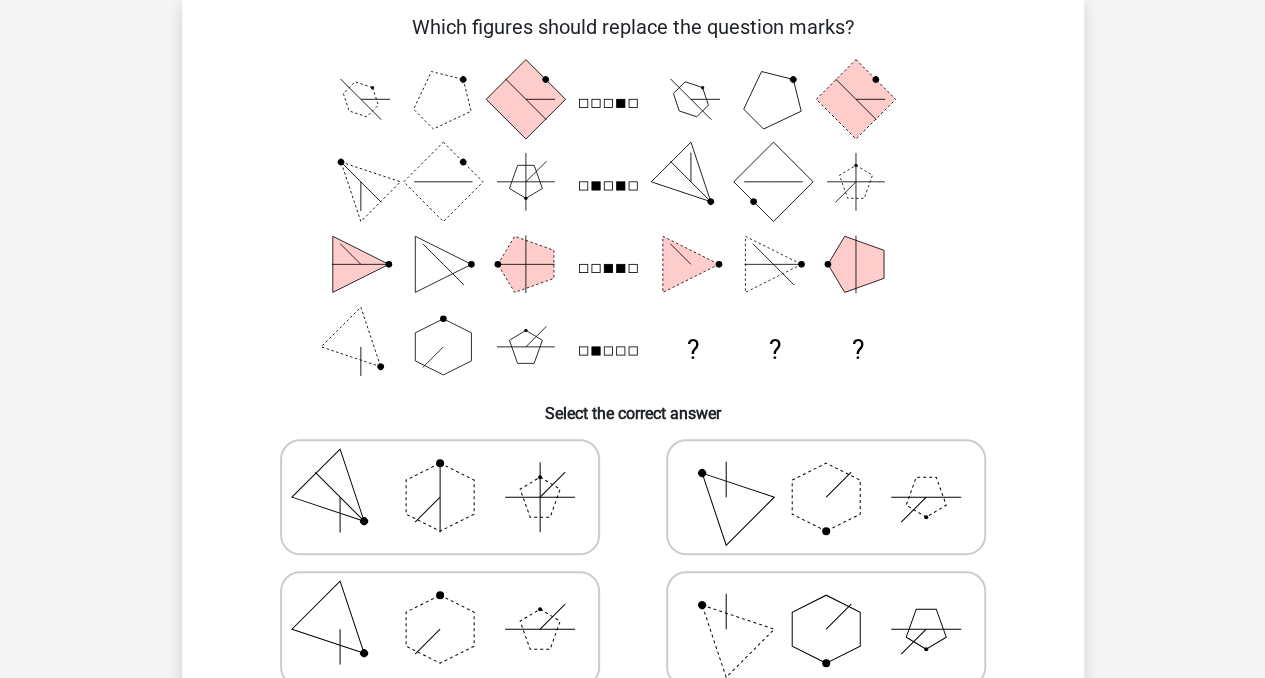 scroll, scrollTop: 92, scrollLeft: 0, axis: vertical 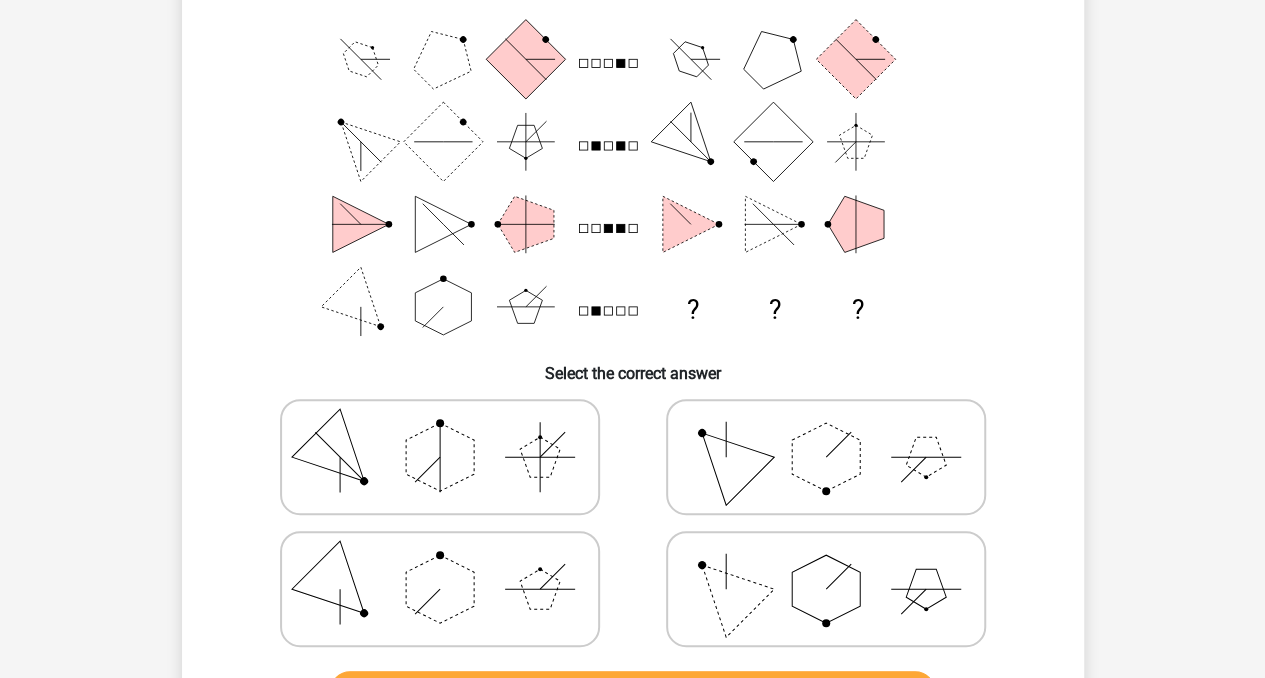 click 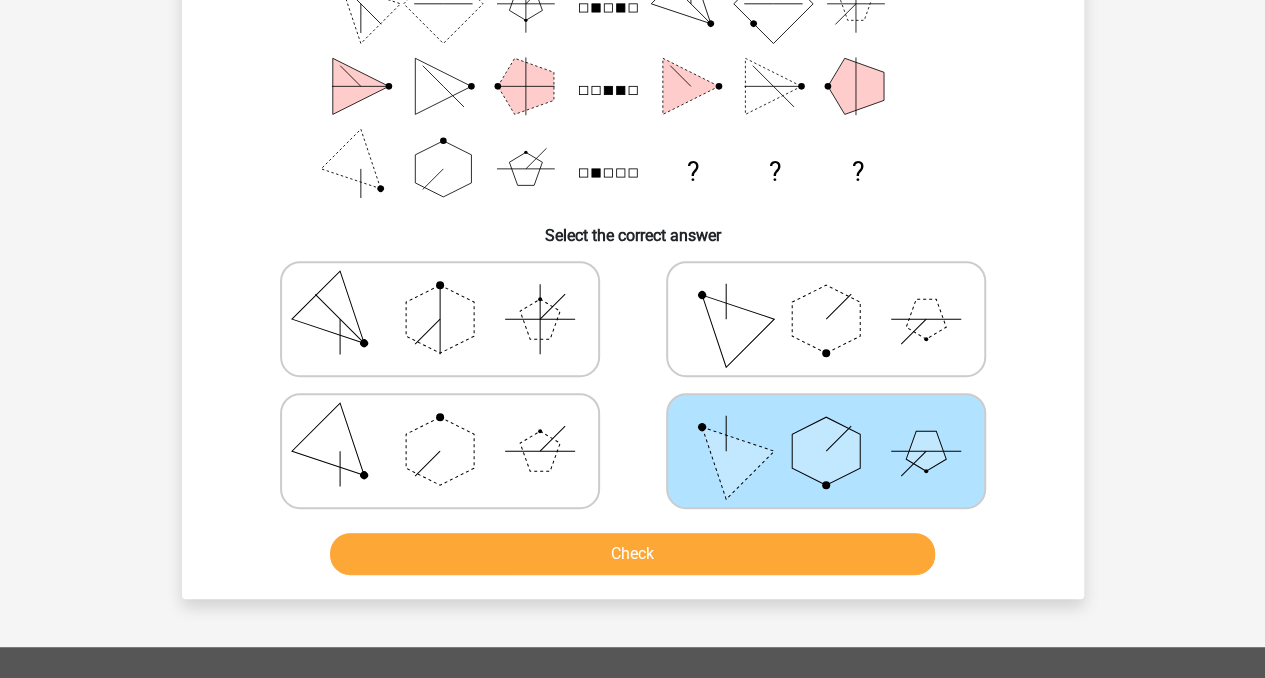 scroll, scrollTop: 278, scrollLeft: 0, axis: vertical 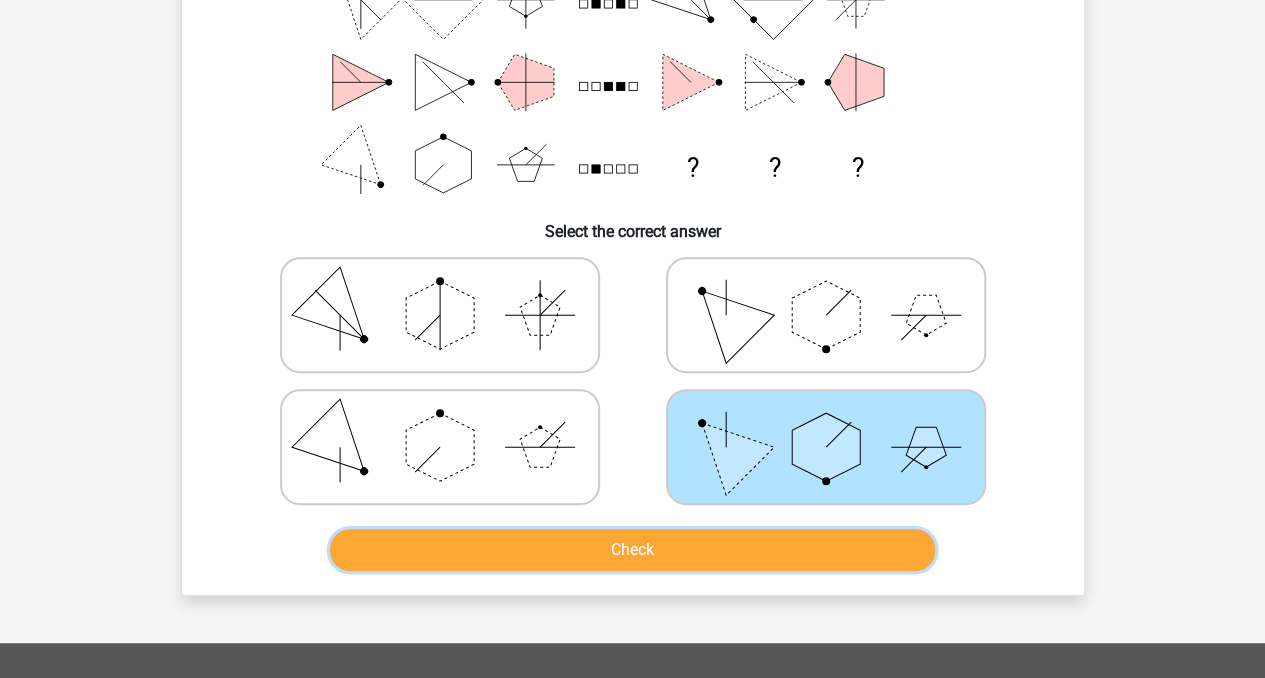 click on "Check" at bounding box center [632, 550] 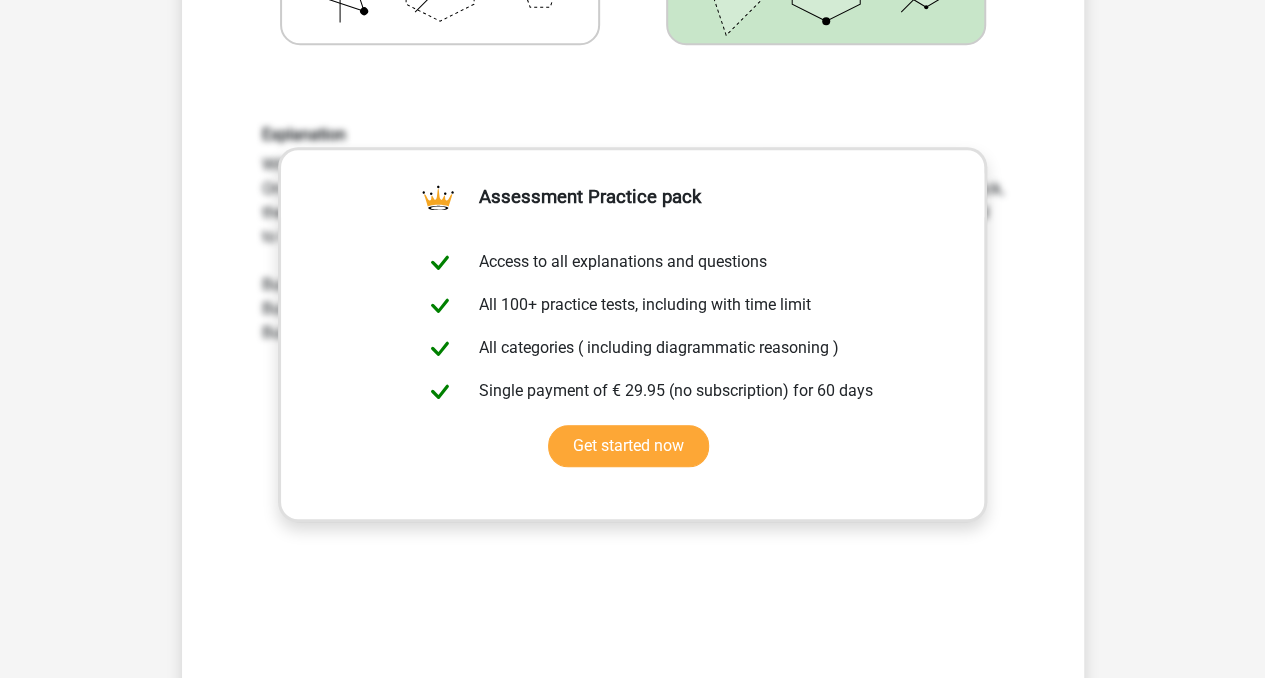 scroll, scrollTop: 754, scrollLeft: 0, axis: vertical 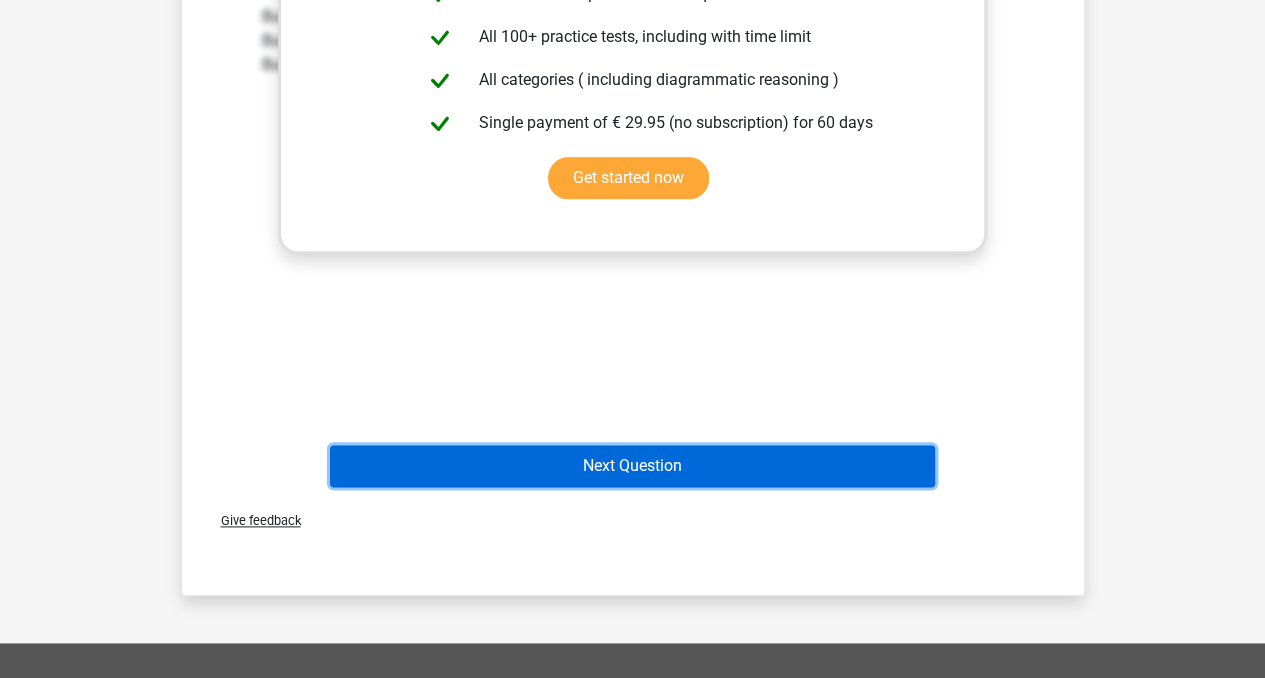 click on "Next Question" at bounding box center (632, 466) 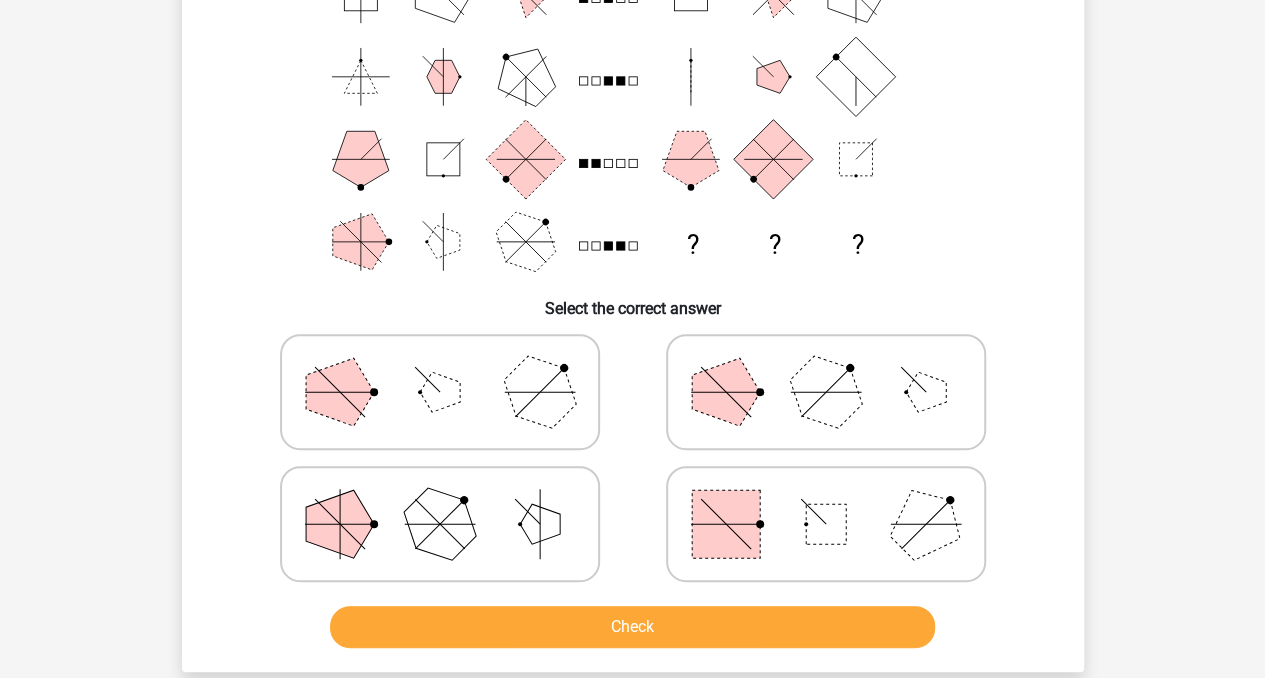 scroll, scrollTop: 92, scrollLeft: 0, axis: vertical 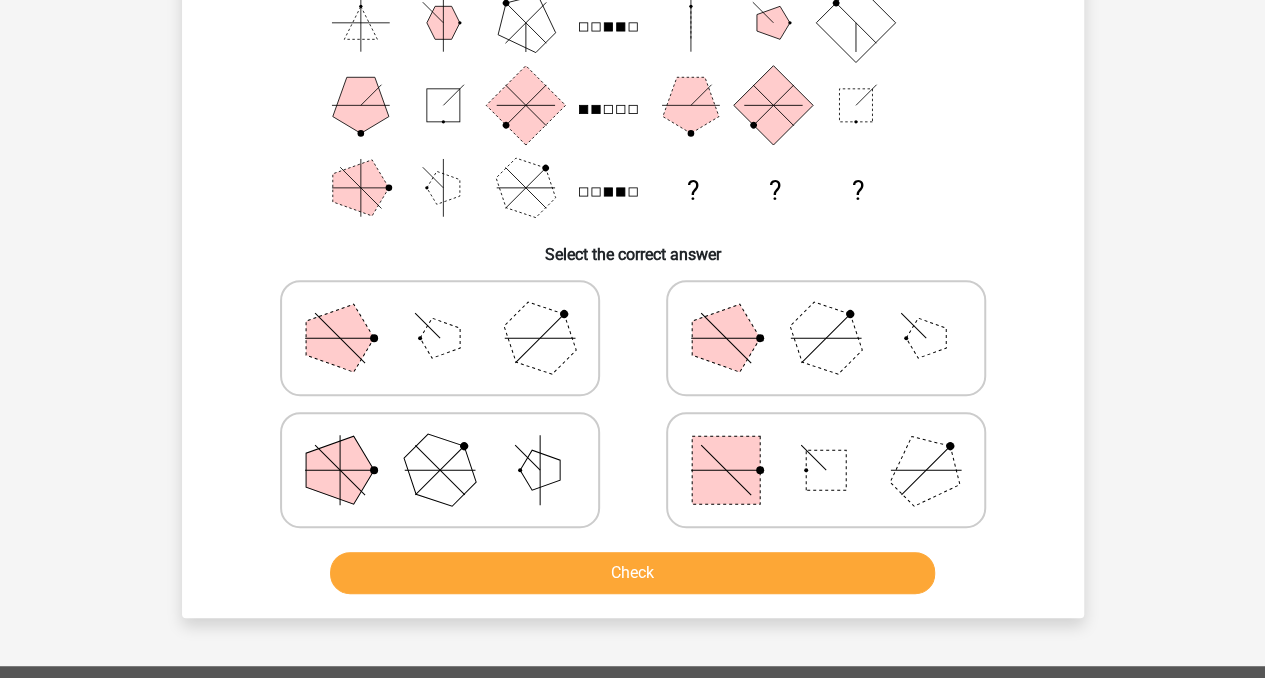 click 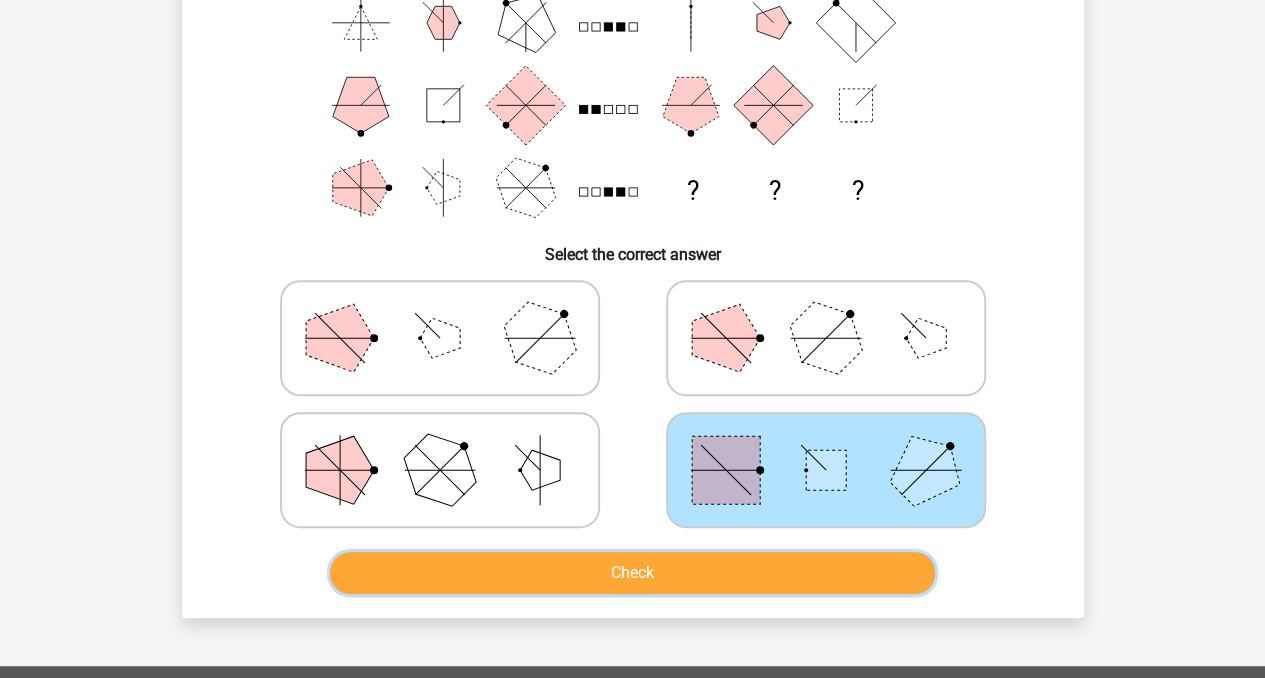 click on "Check" at bounding box center (632, 573) 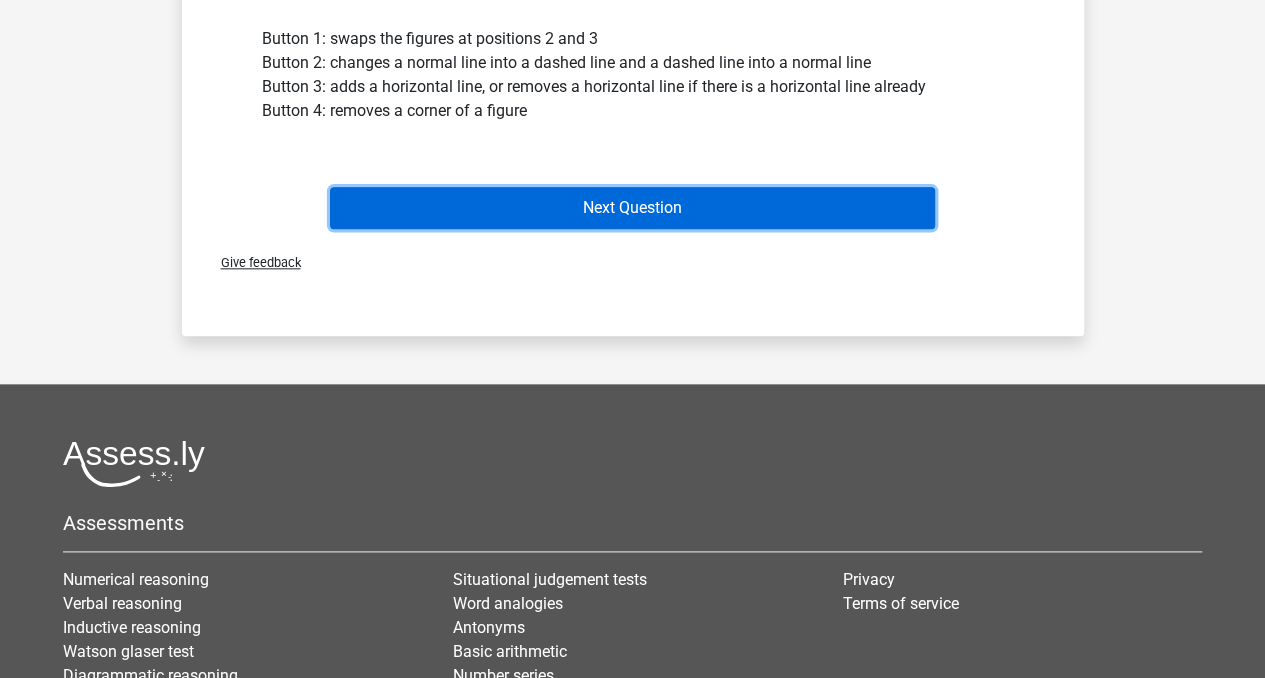 click on "Next Question" at bounding box center [632, 208] 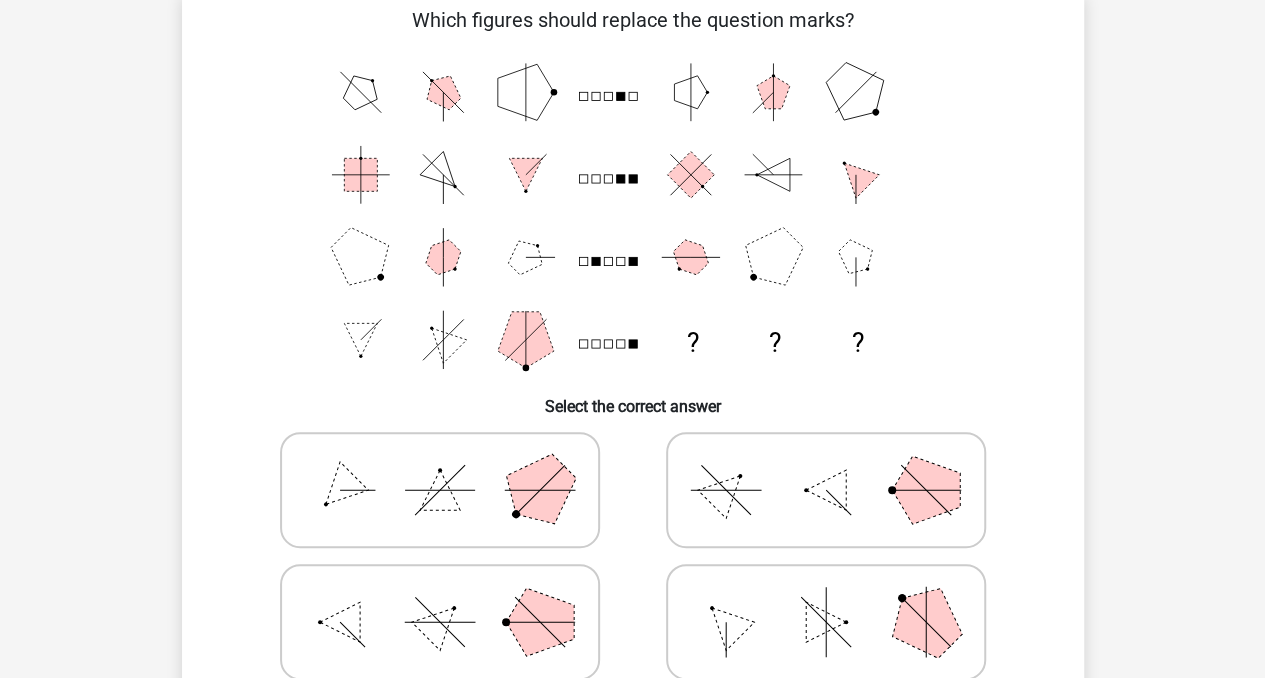 scroll, scrollTop: 92, scrollLeft: 0, axis: vertical 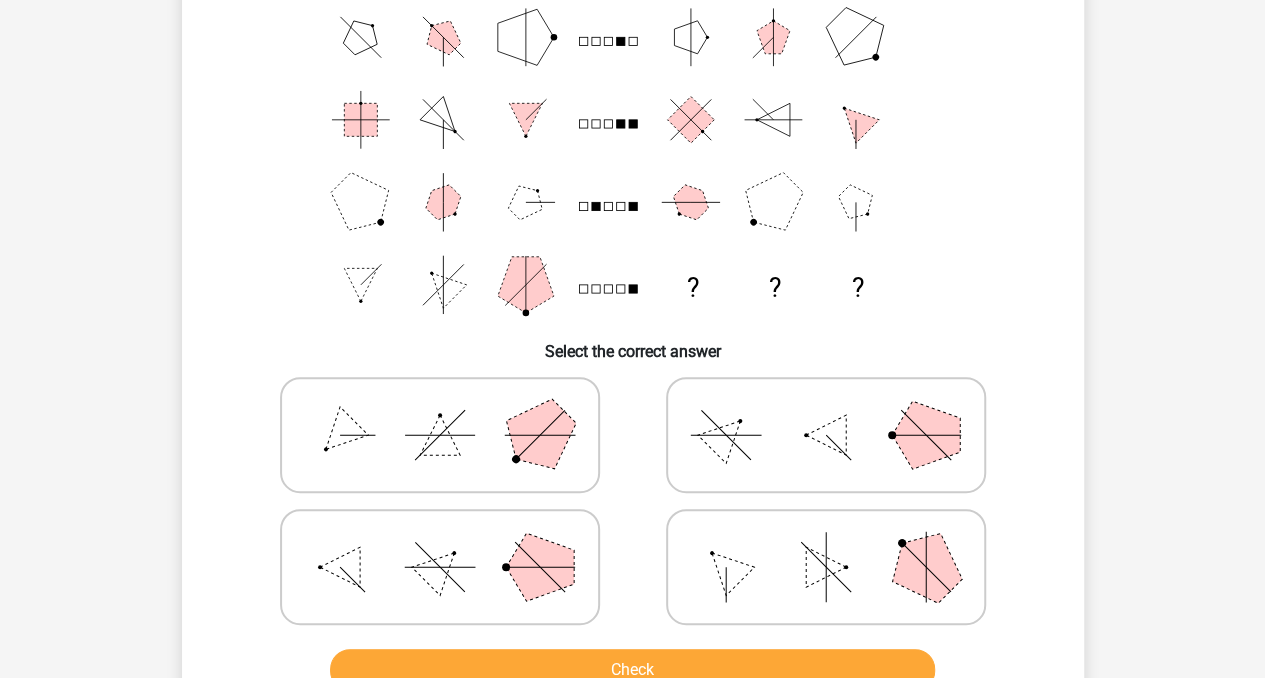 click 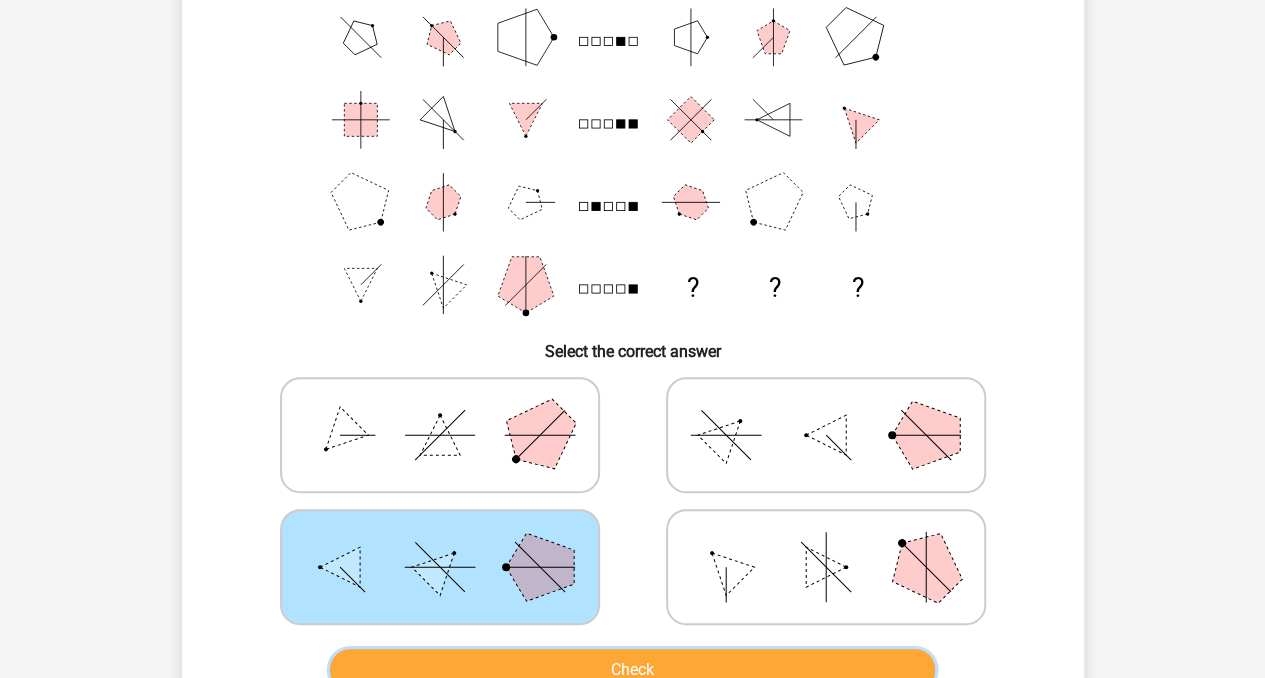 click on "Check" at bounding box center [632, 670] 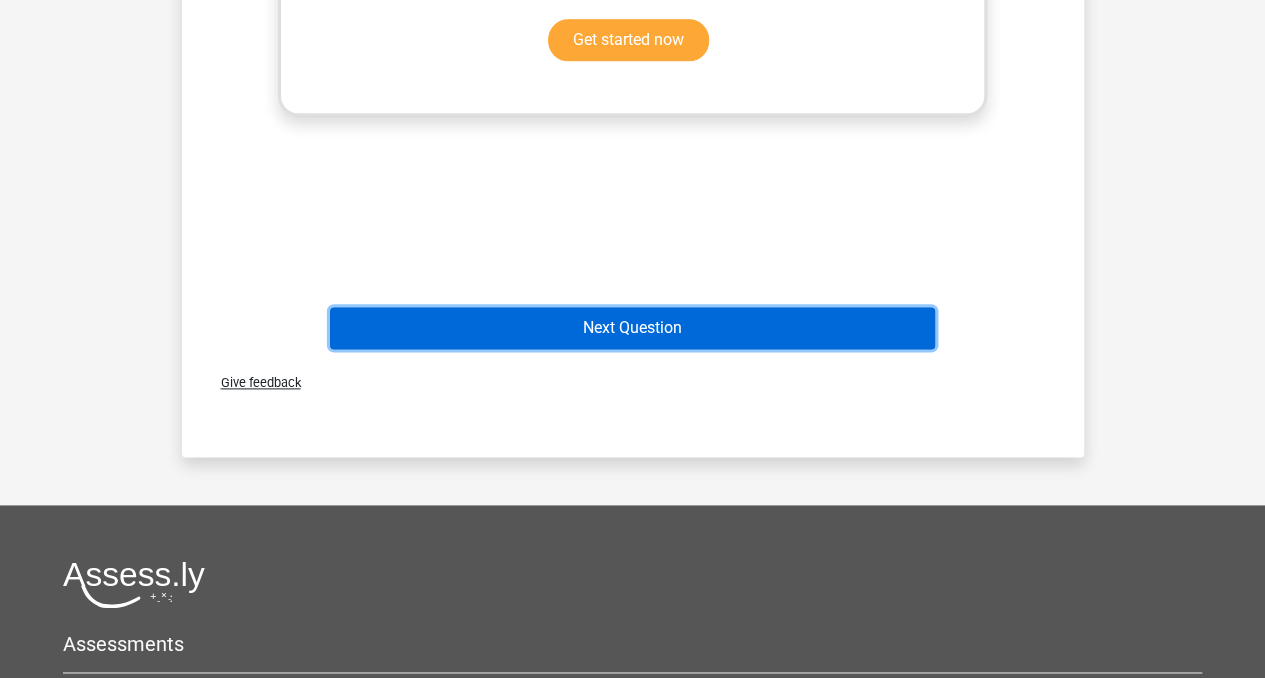 click on "Next Question" at bounding box center [632, 328] 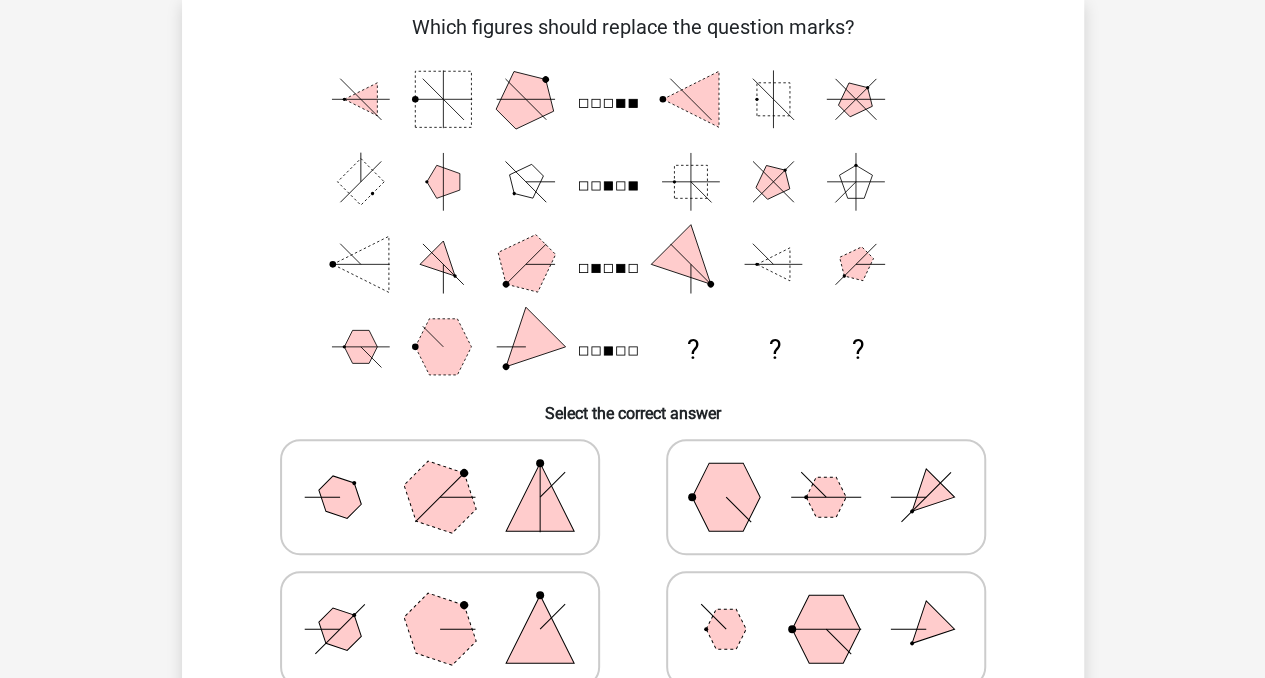scroll, scrollTop: 92, scrollLeft: 0, axis: vertical 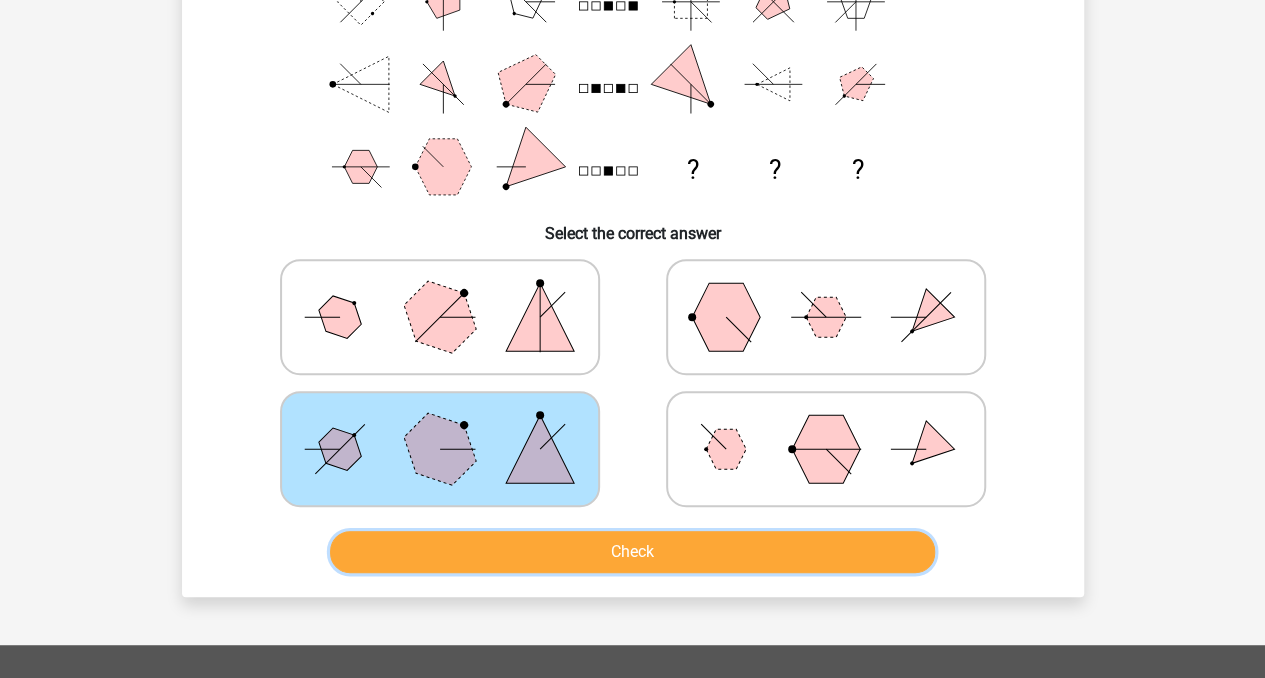 click on "Check" at bounding box center [632, 552] 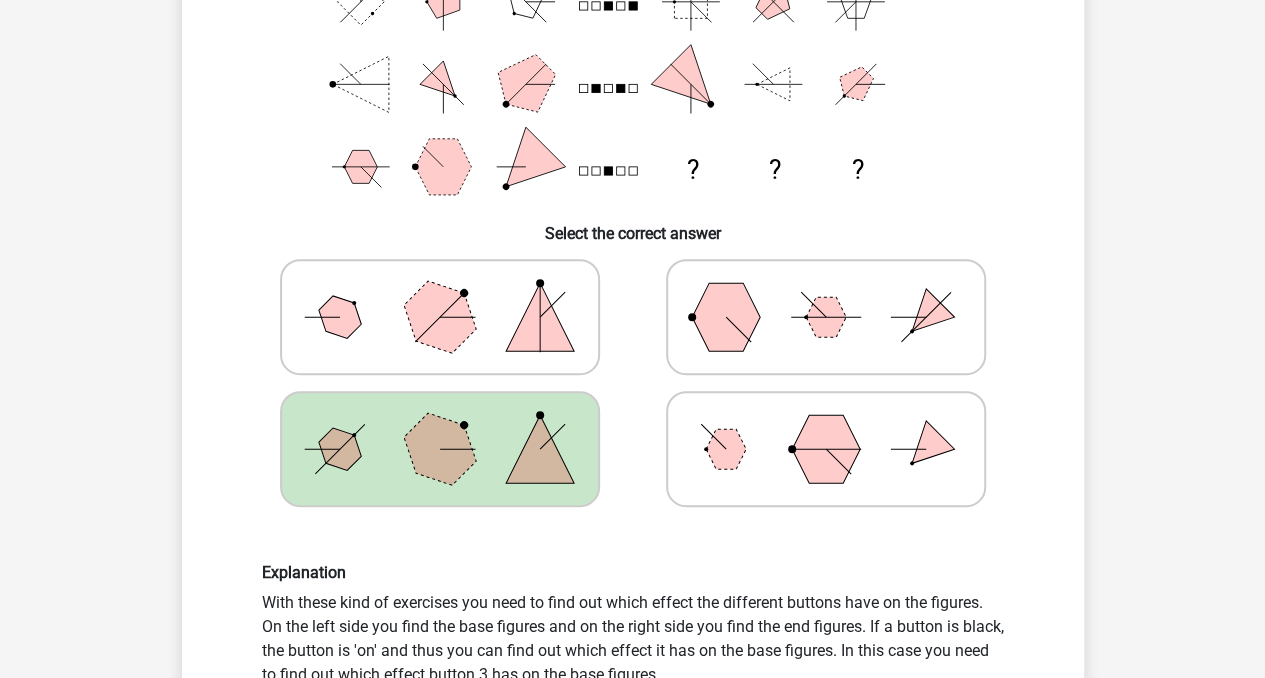 scroll, scrollTop: 696, scrollLeft: 0, axis: vertical 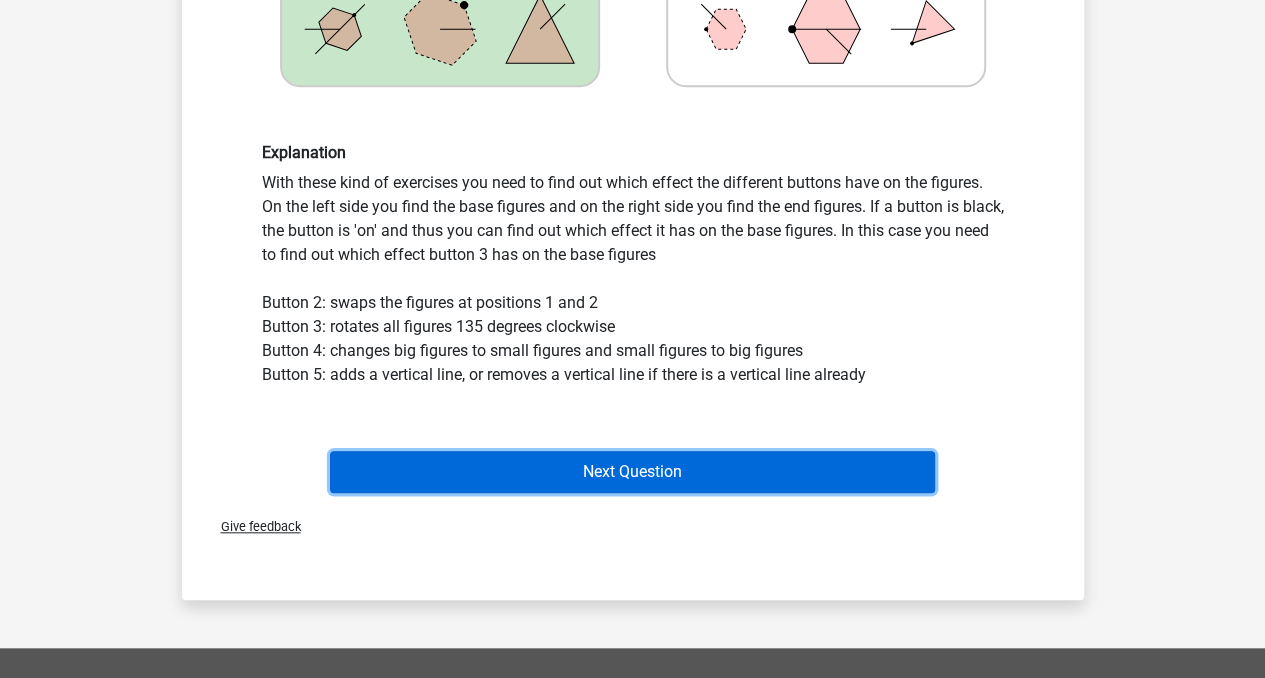 click on "Next Question" at bounding box center (632, 472) 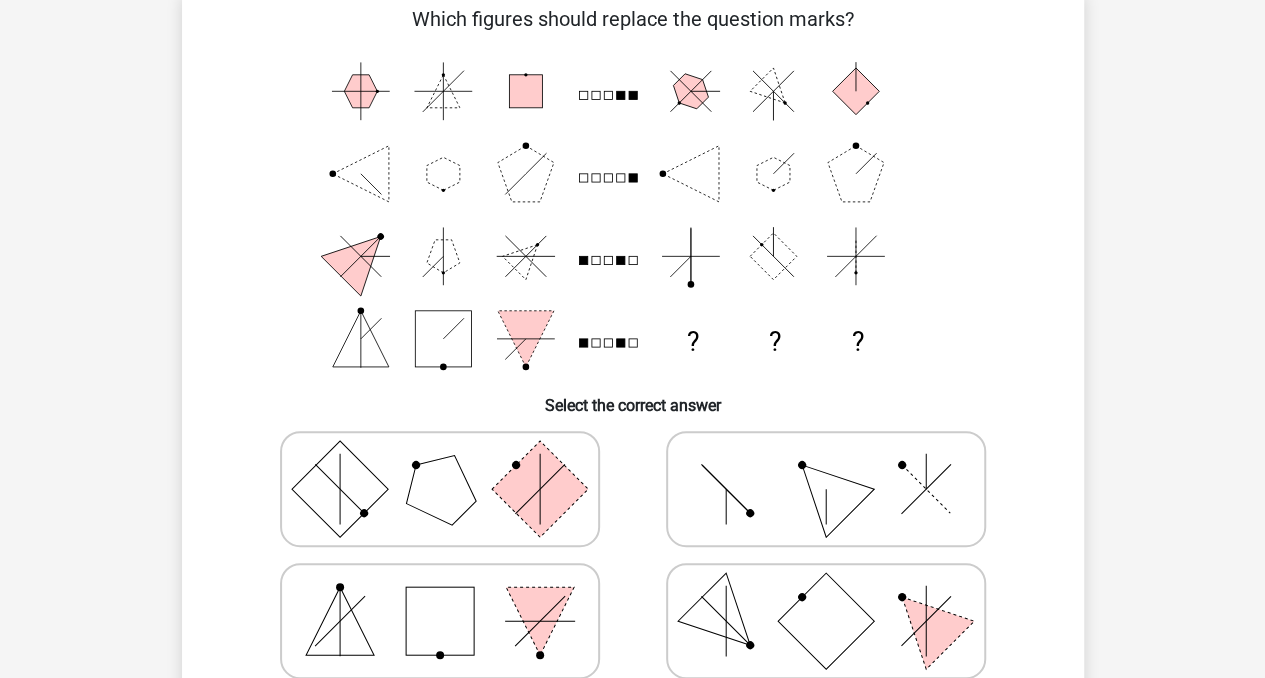 scroll, scrollTop: 92, scrollLeft: 0, axis: vertical 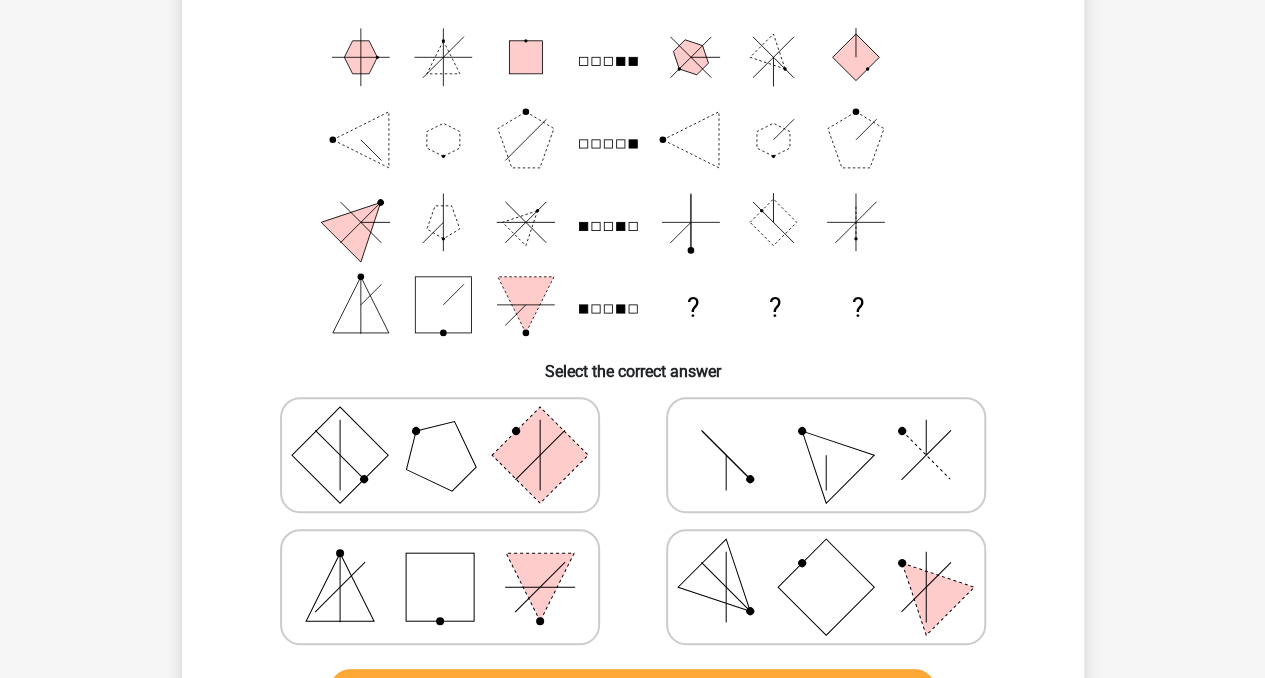 click 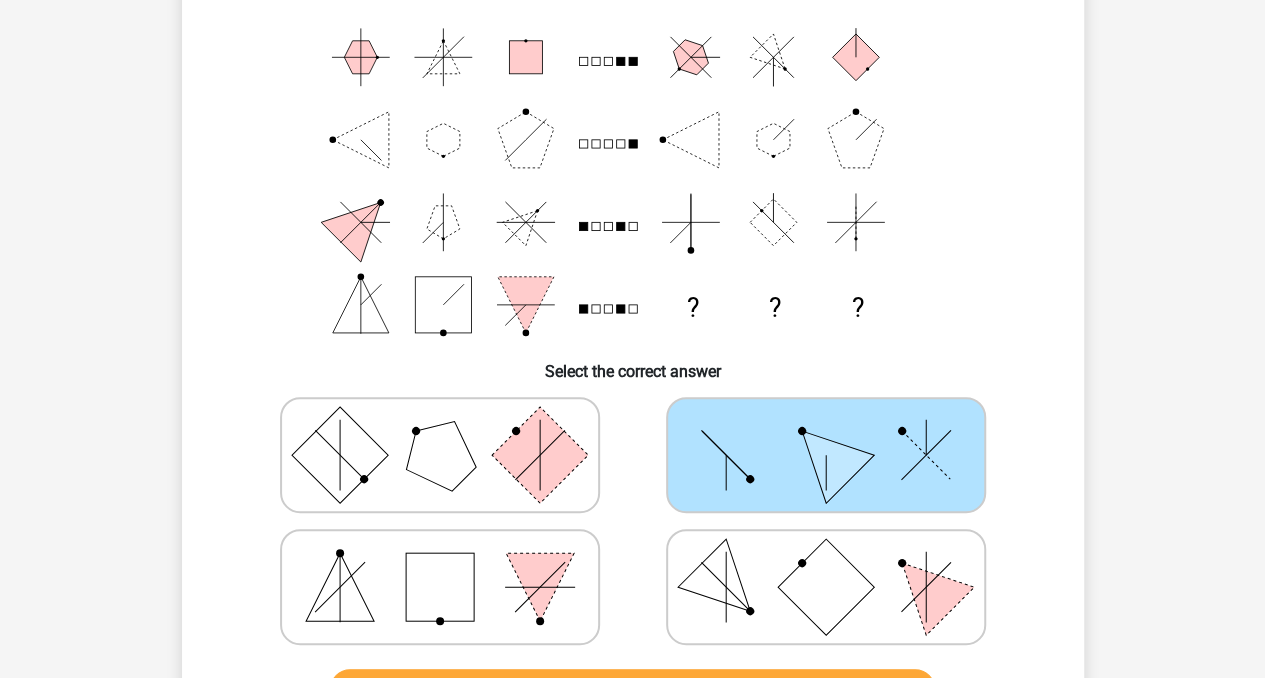 scroll, scrollTop: 247, scrollLeft: 0, axis: vertical 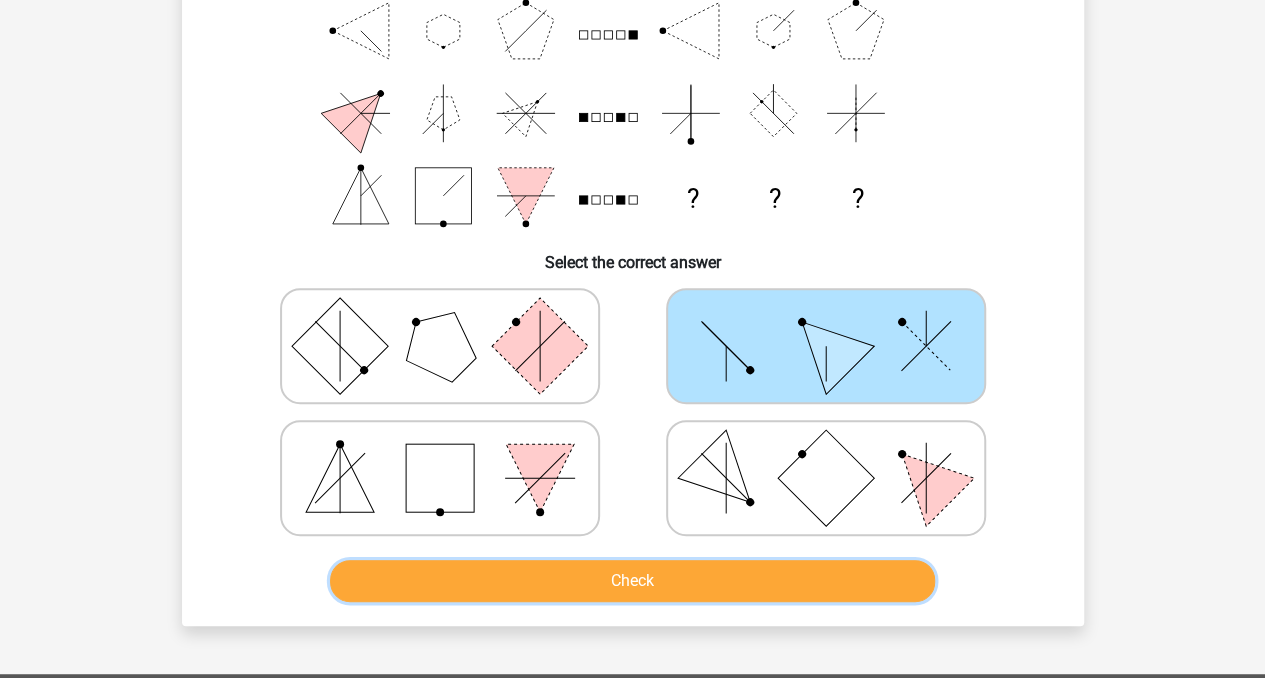 click on "Check" at bounding box center [632, 581] 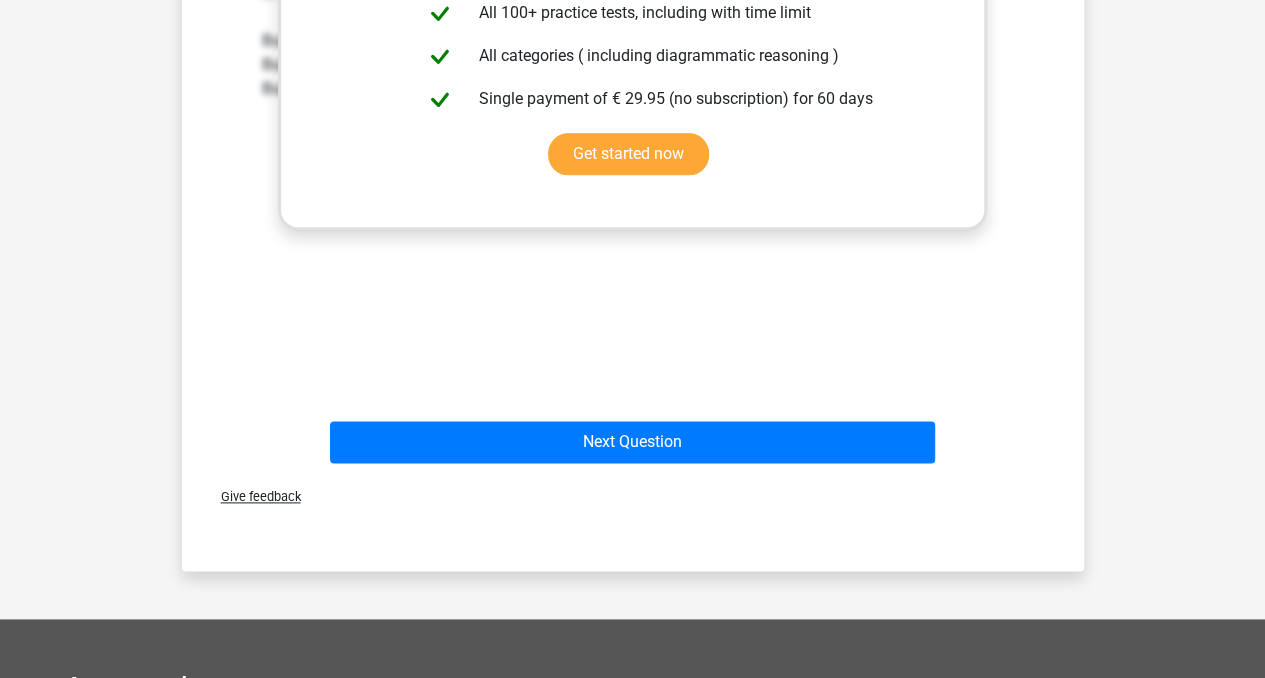 scroll, scrollTop: 1032, scrollLeft: 0, axis: vertical 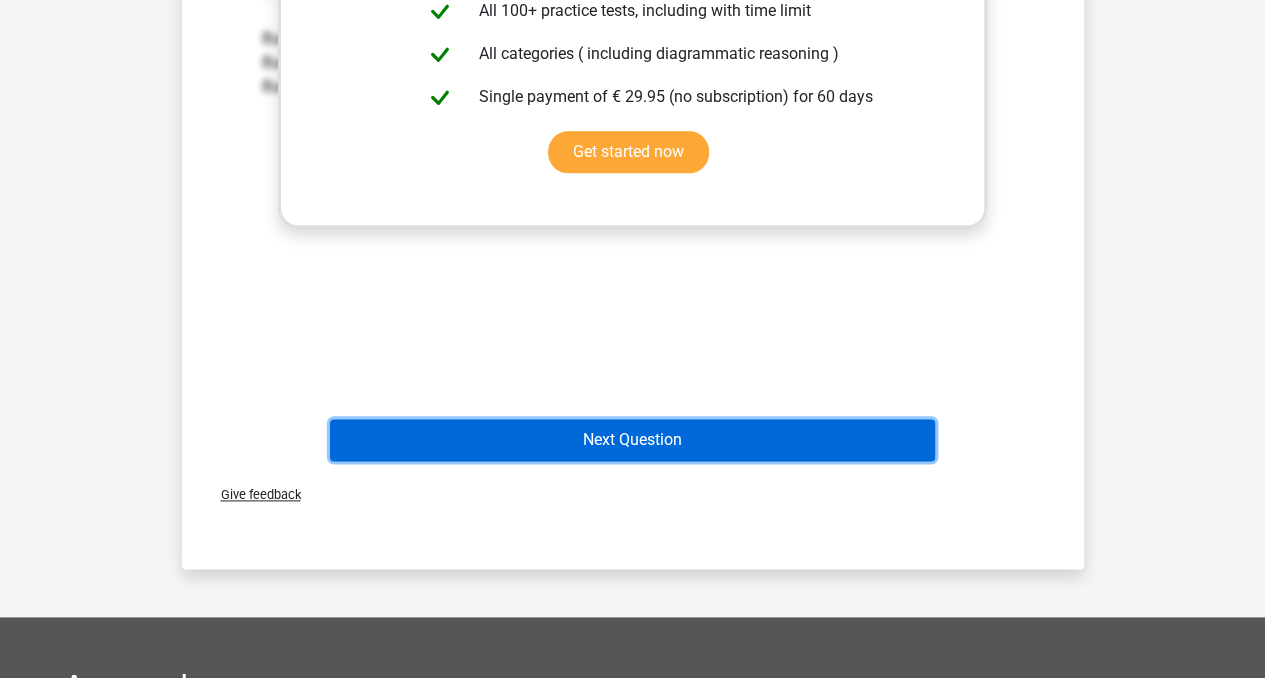 click on "Next Question" at bounding box center (632, 440) 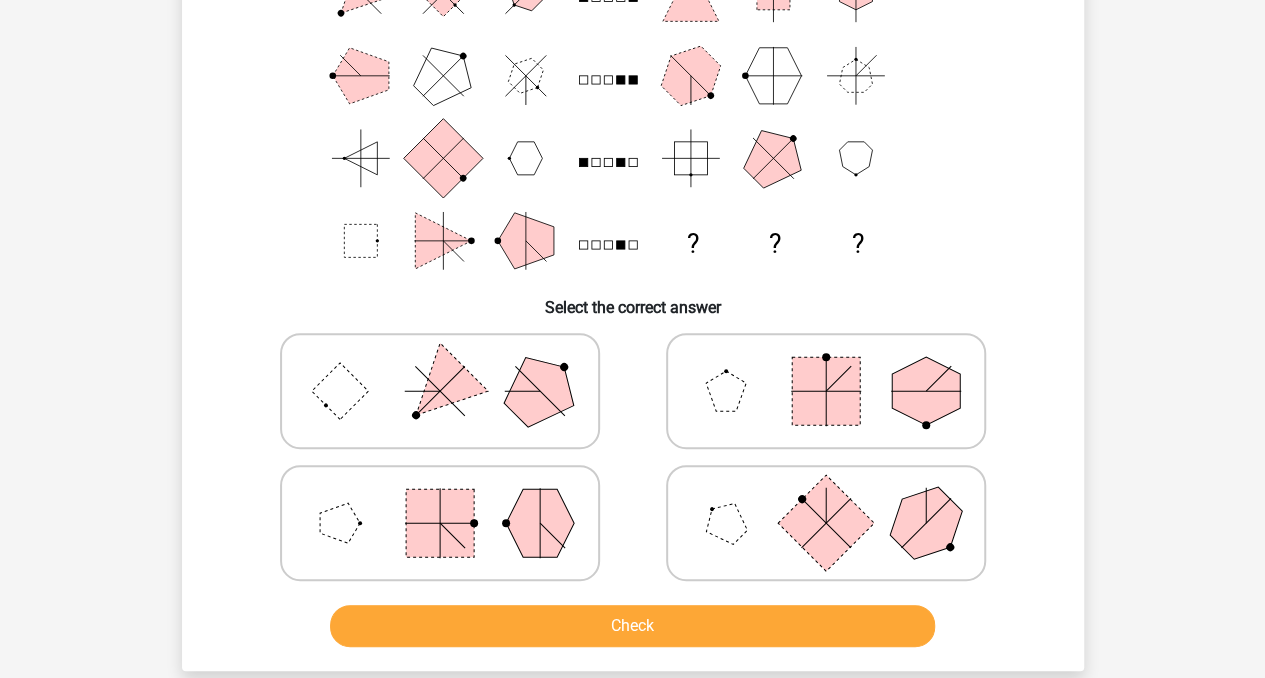 scroll, scrollTop: 92, scrollLeft: 0, axis: vertical 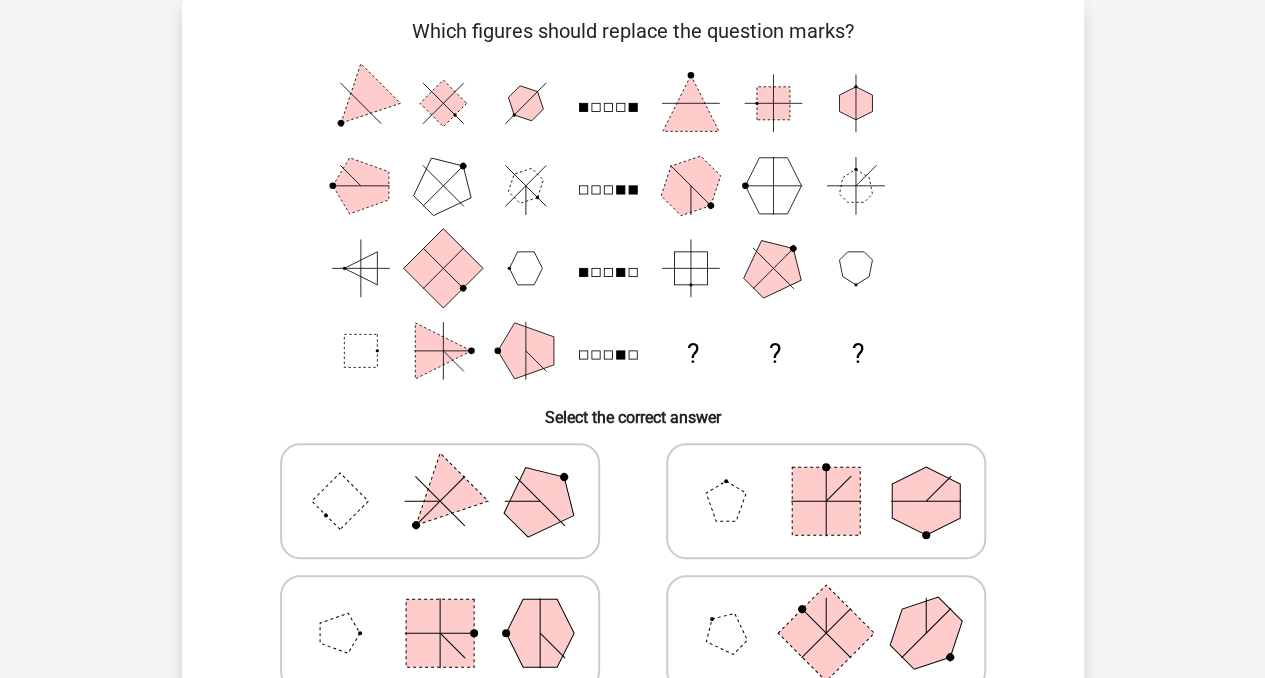 click 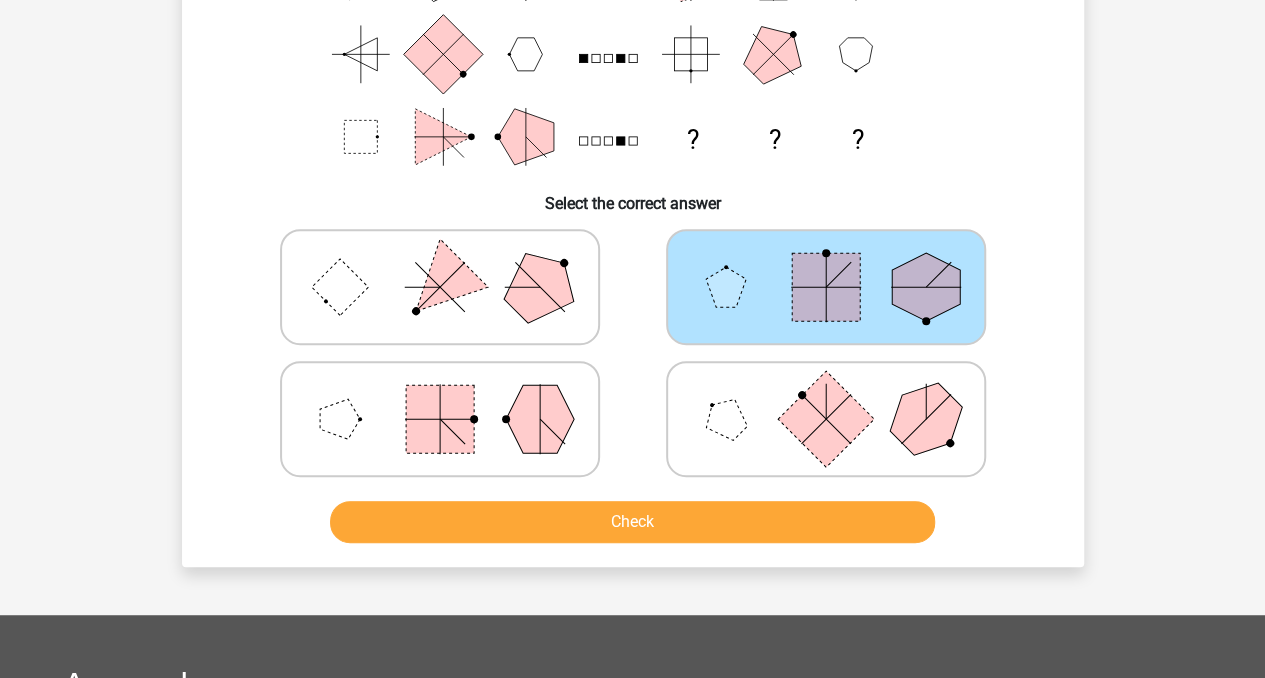 scroll, scrollTop: 317, scrollLeft: 0, axis: vertical 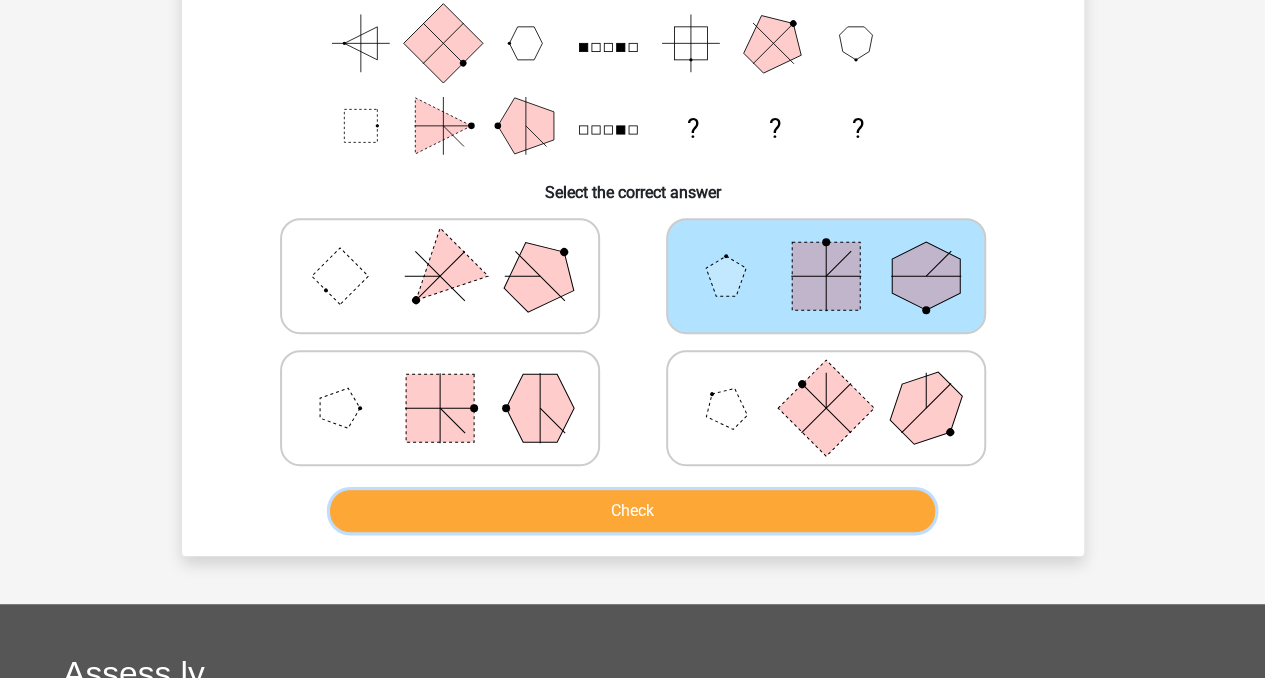 click on "Check" at bounding box center [632, 511] 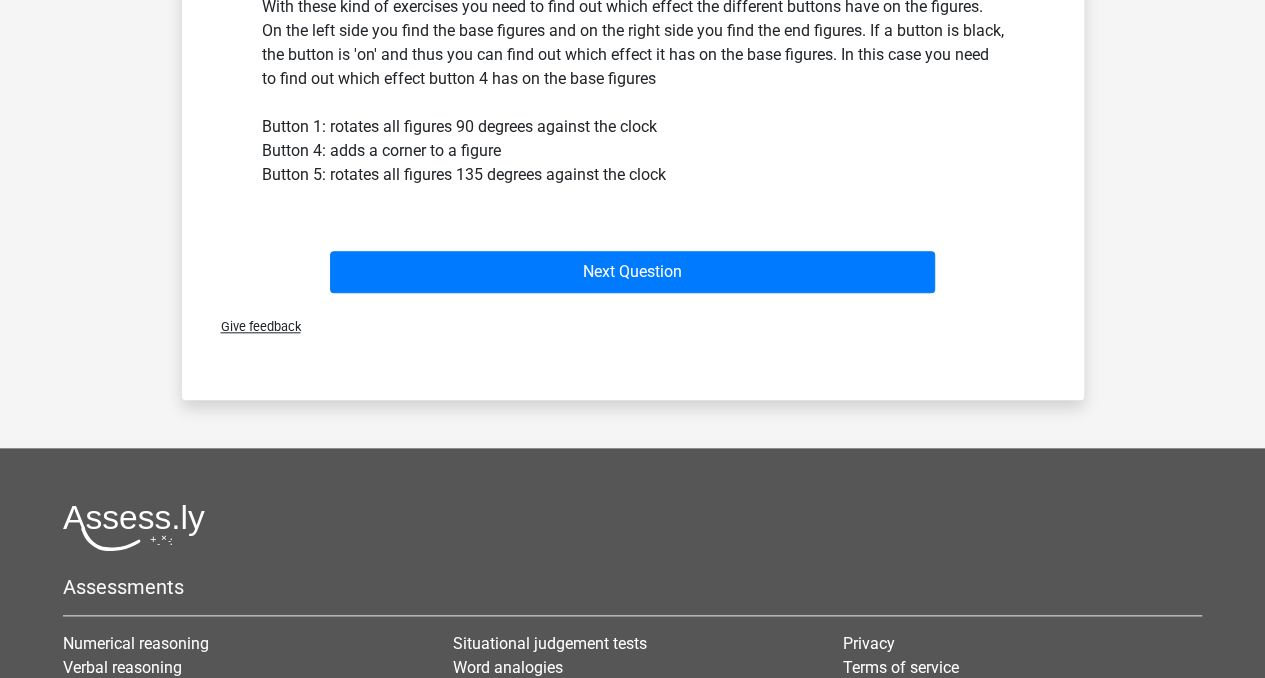 scroll, scrollTop: 893, scrollLeft: 0, axis: vertical 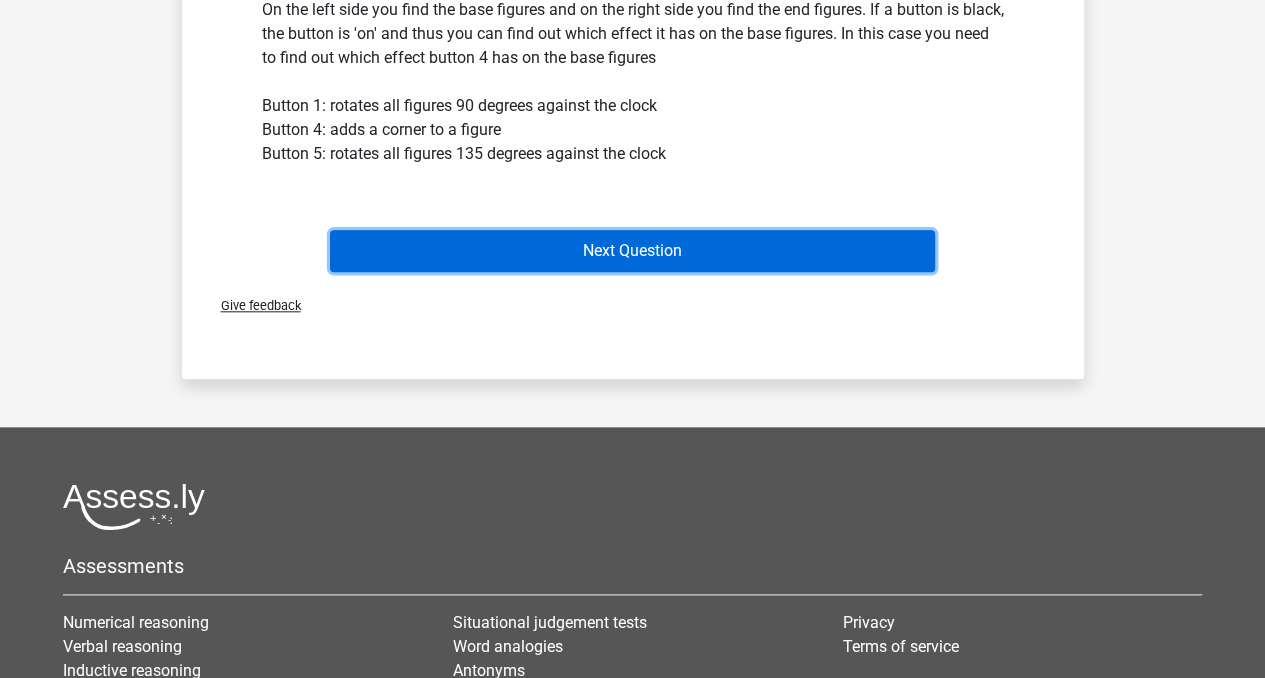 click on "Next Question" at bounding box center (632, 251) 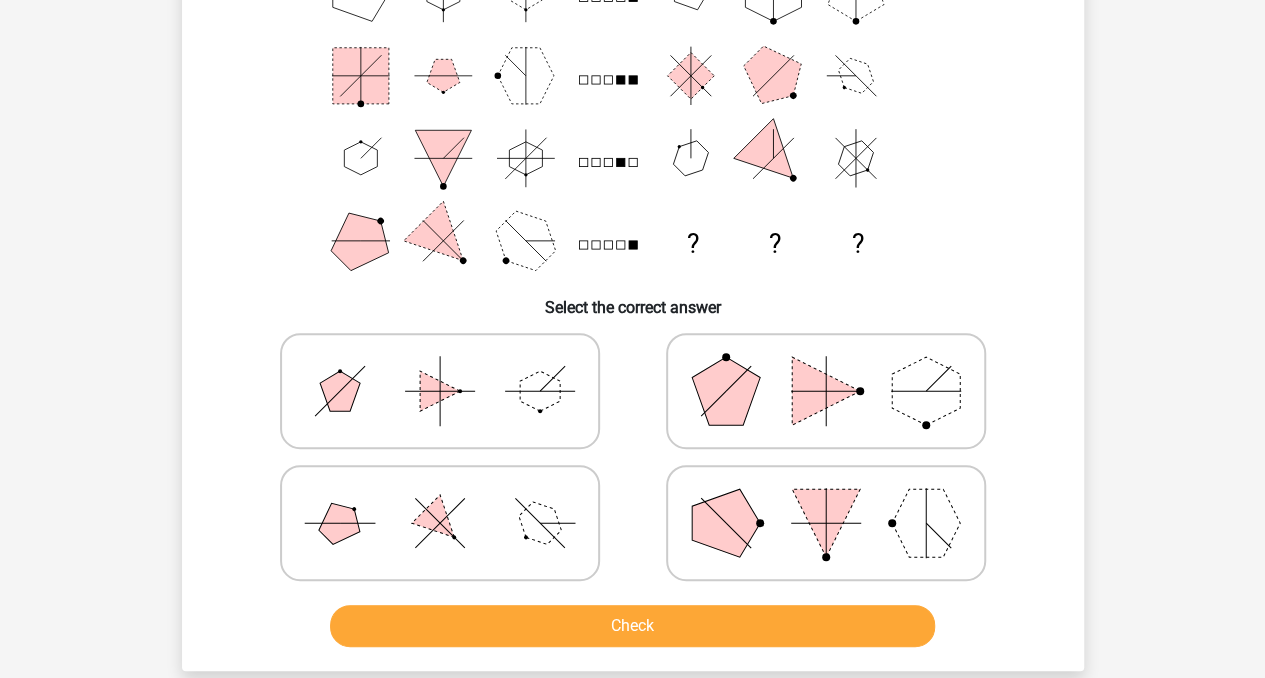 scroll, scrollTop: 92, scrollLeft: 0, axis: vertical 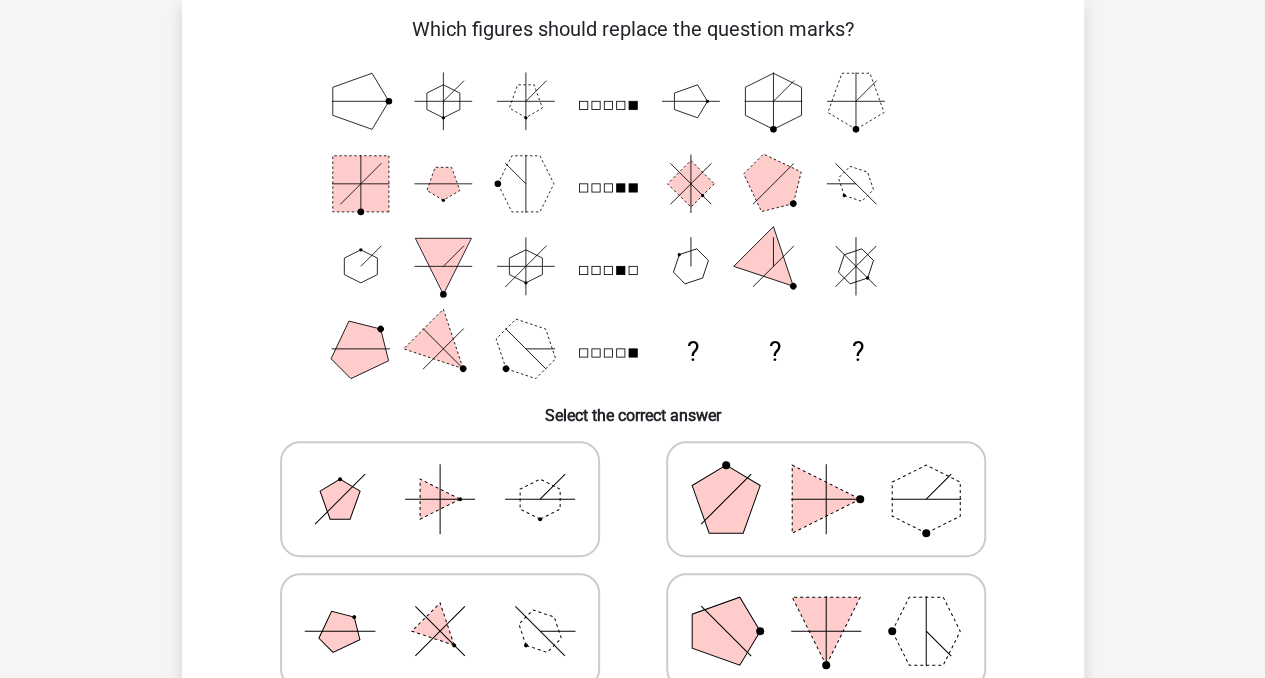 click 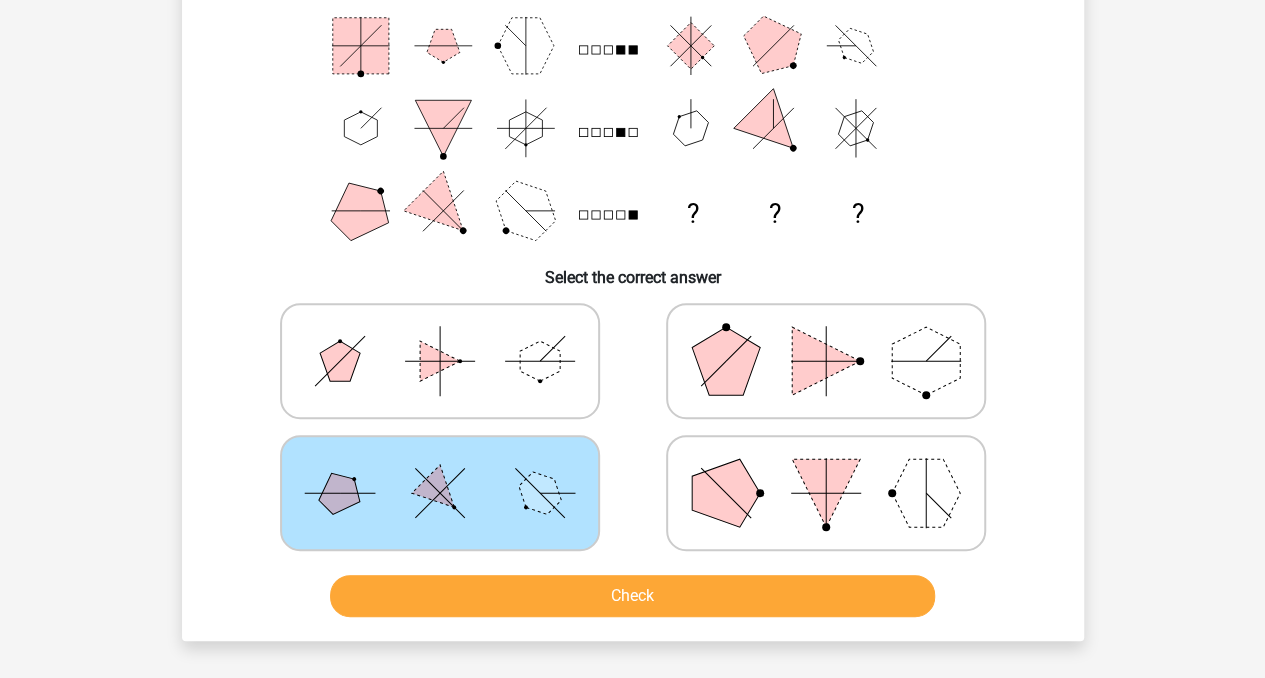 scroll, scrollTop: 390, scrollLeft: 0, axis: vertical 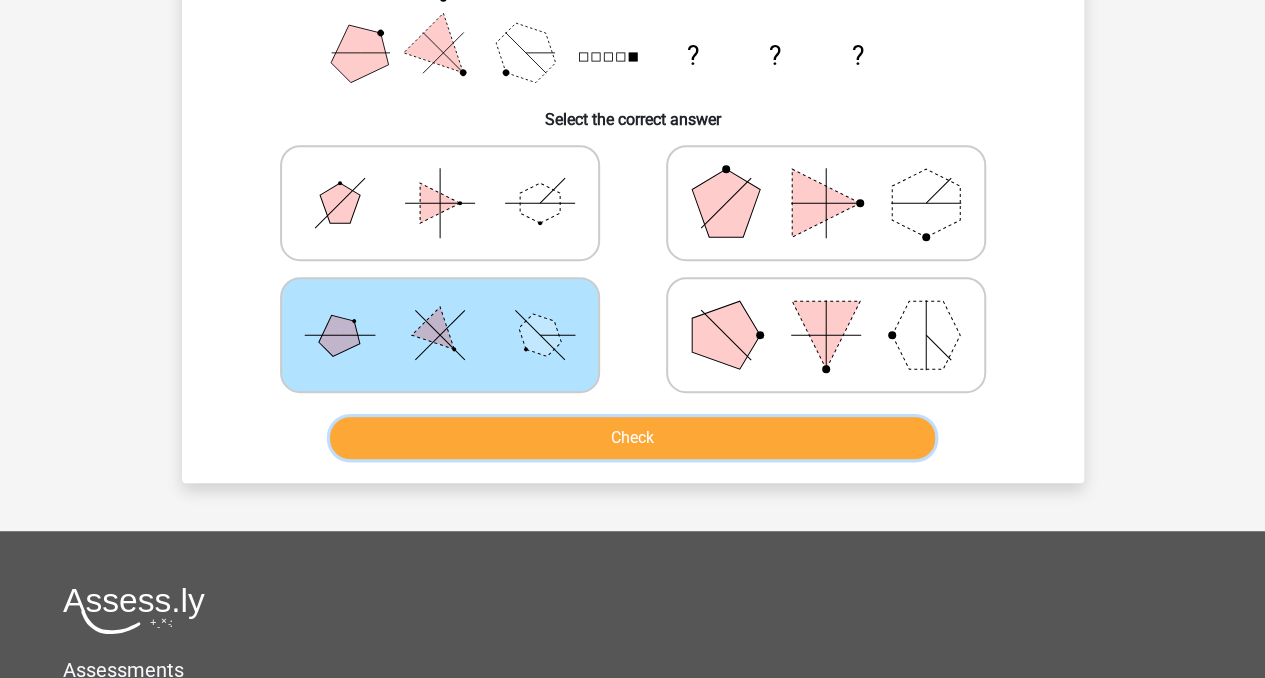 click on "Check" at bounding box center (632, 438) 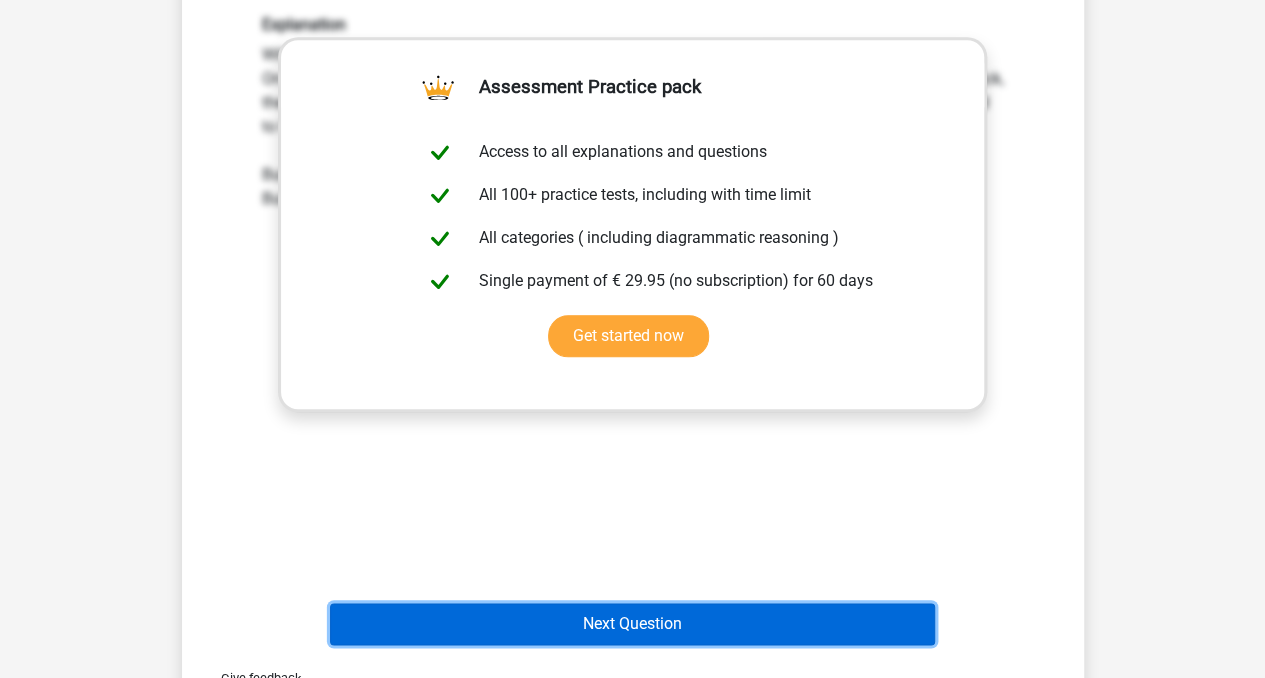 click on "Next Question" at bounding box center (632, 624) 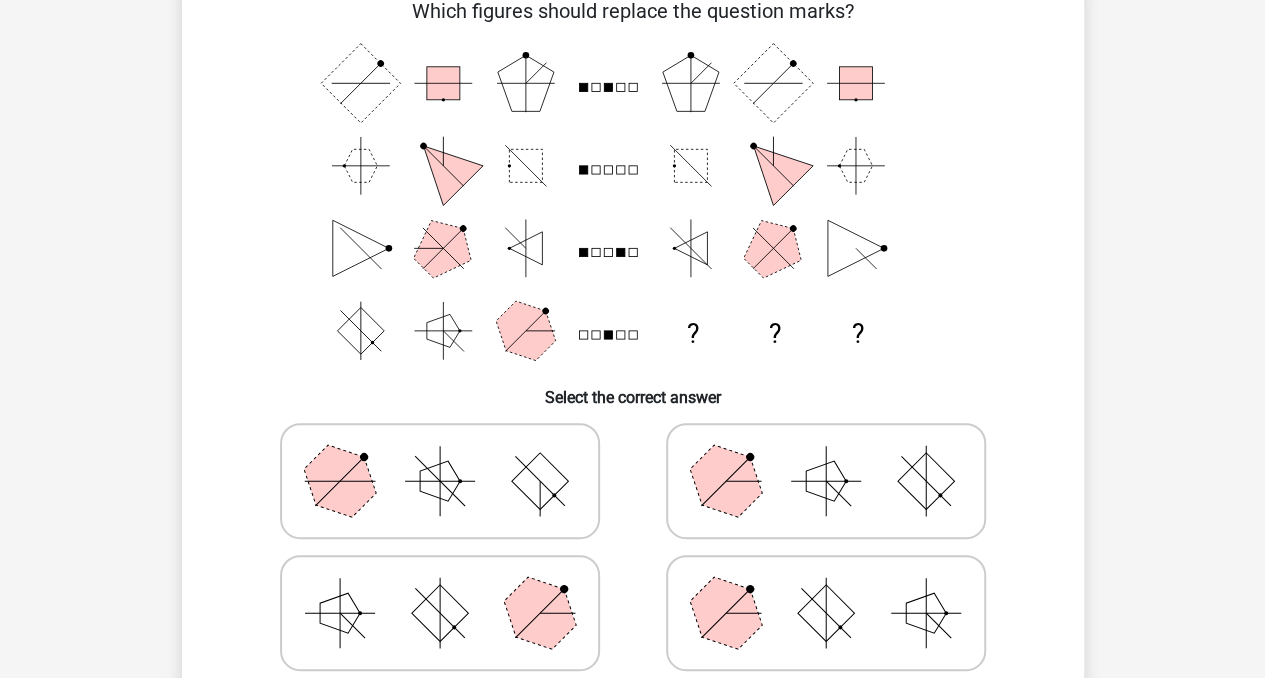scroll, scrollTop: 92, scrollLeft: 0, axis: vertical 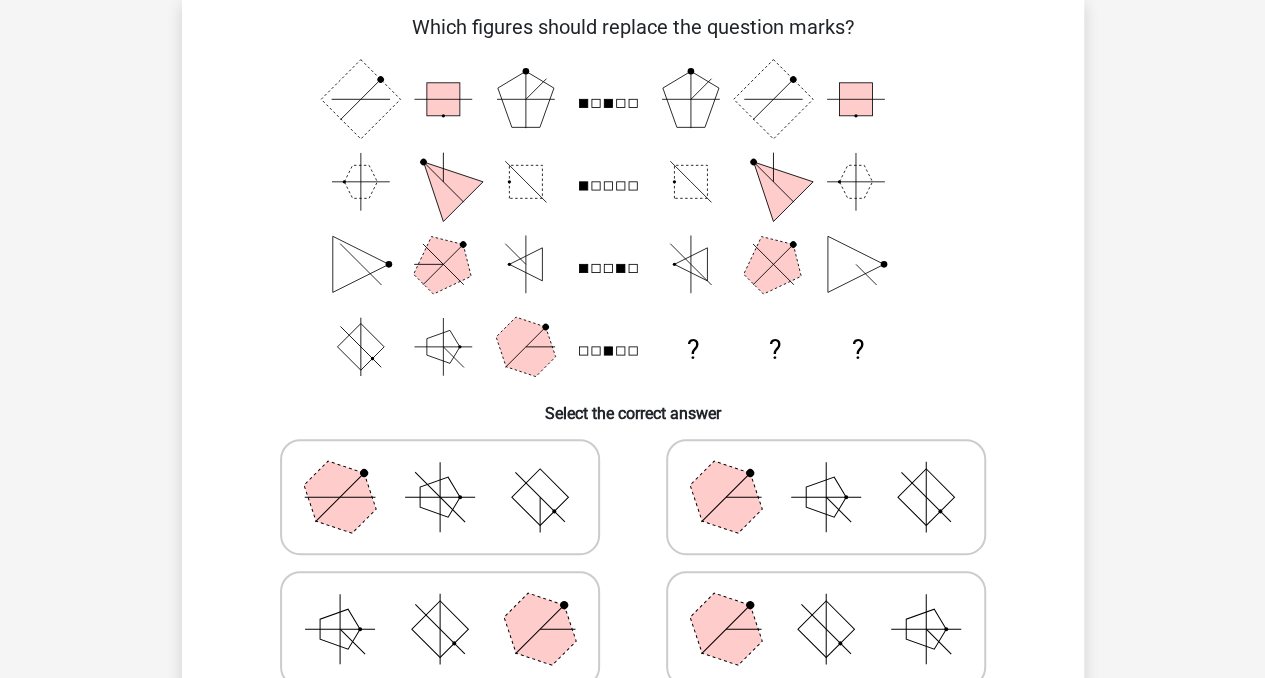click 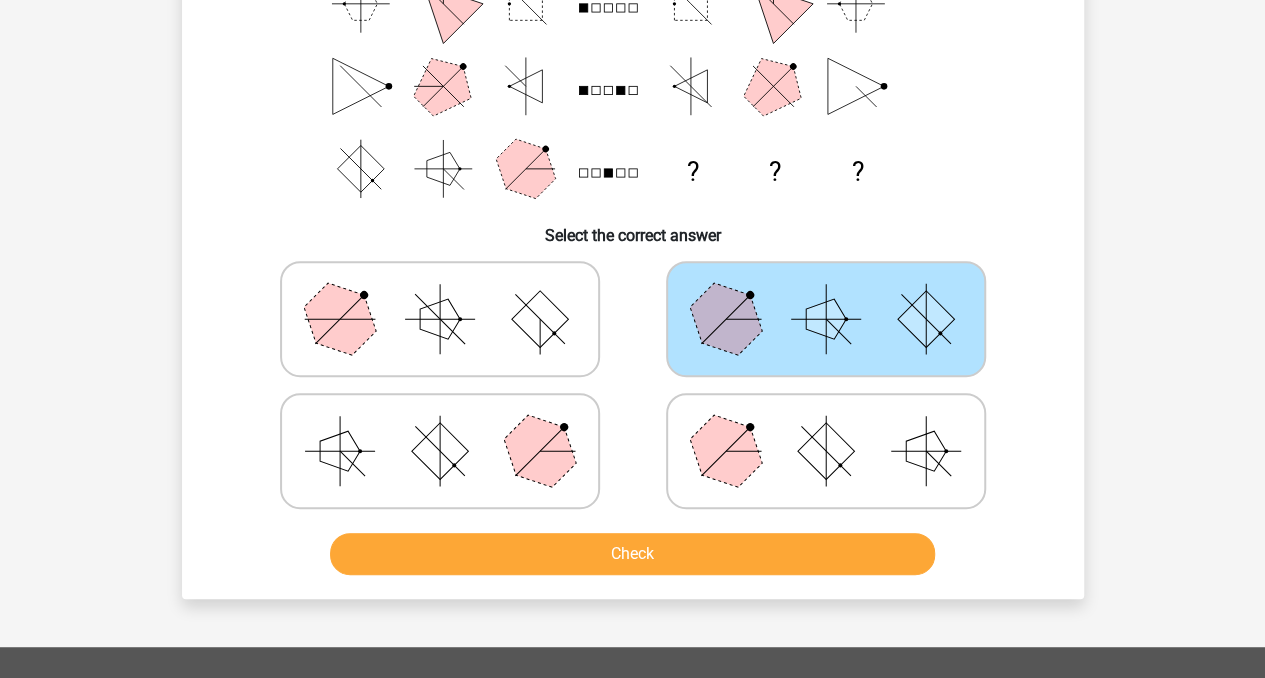scroll, scrollTop: 283, scrollLeft: 0, axis: vertical 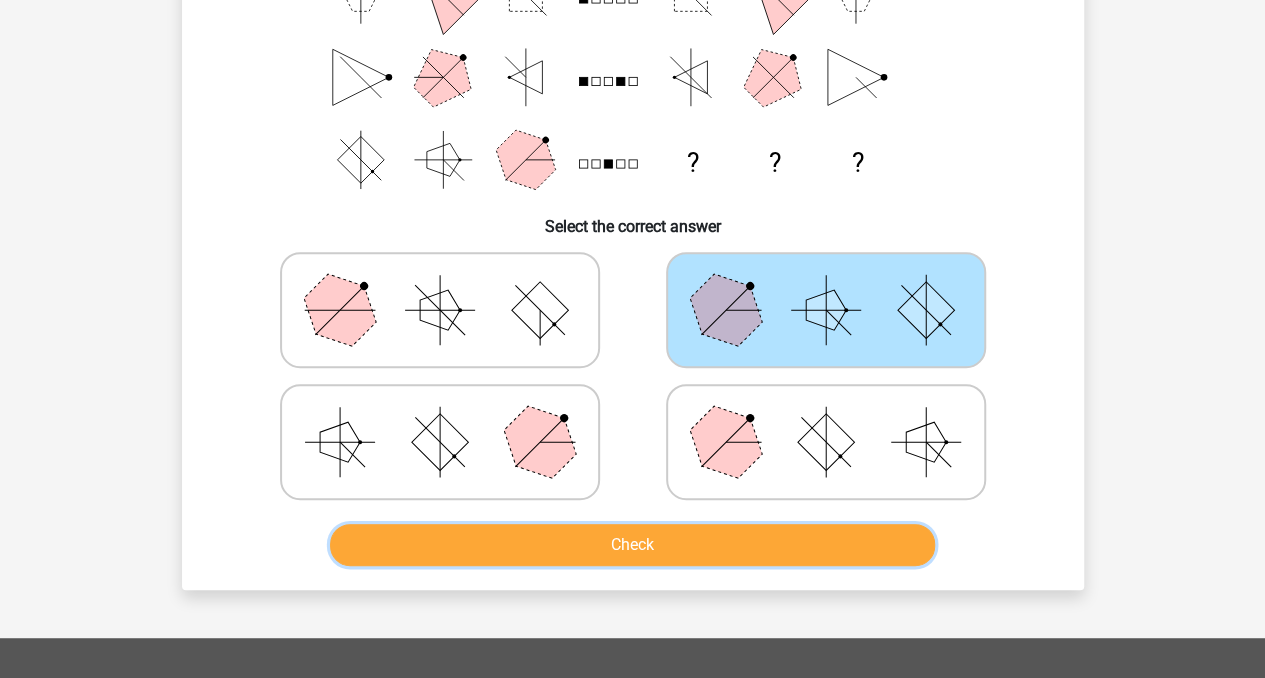 click on "Check" at bounding box center (632, 545) 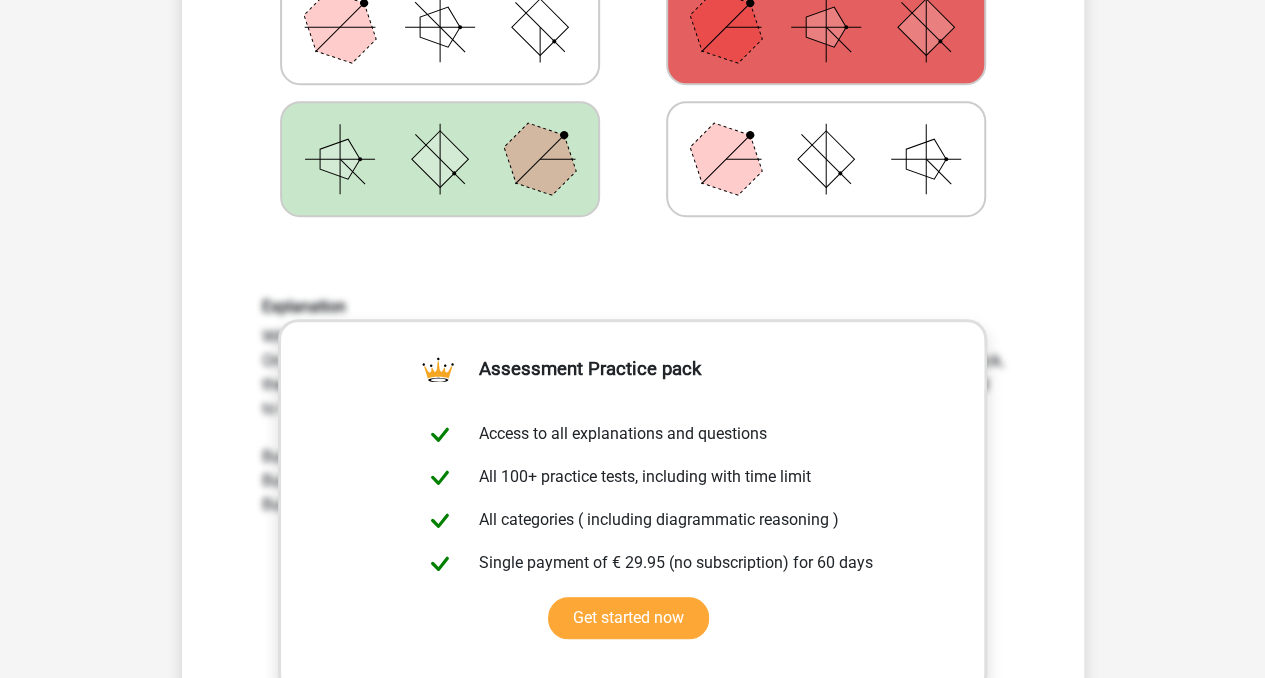 scroll, scrollTop: 673, scrollLeft: 0, axis: vertical 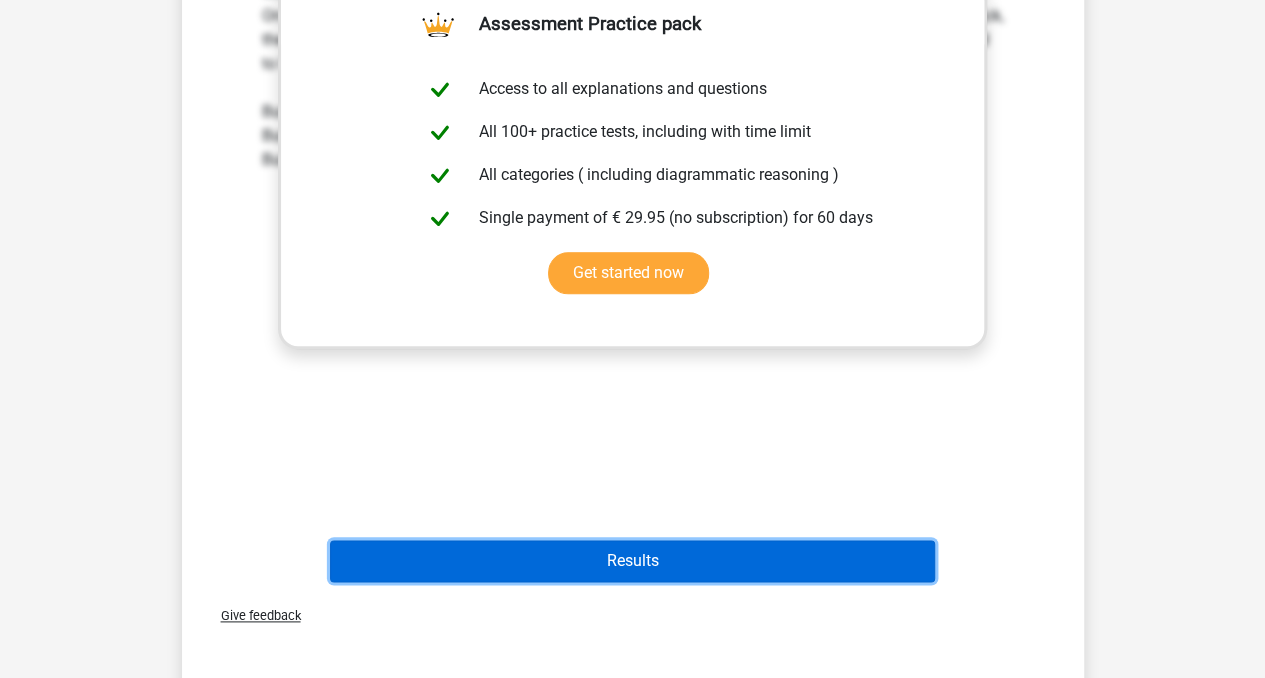 click on "Results" at bounding box center [632, 561] 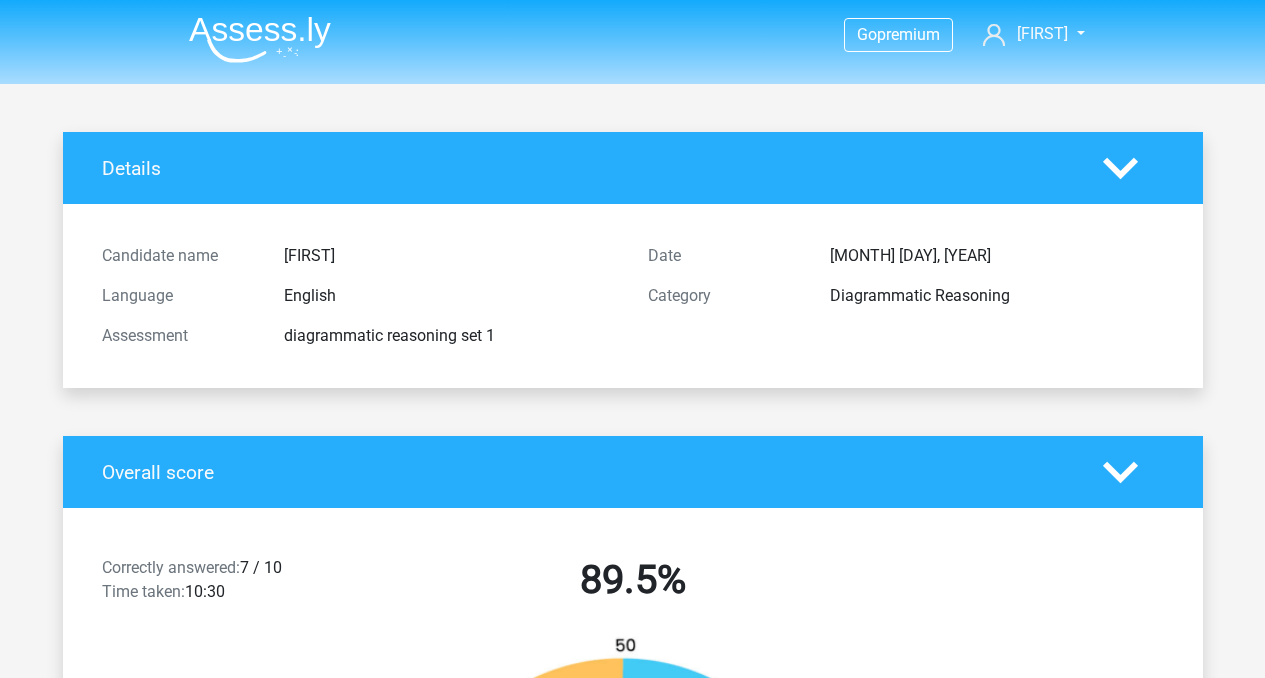 scroll, scrollTop: 0, scrollLeft: 0, axis: both 